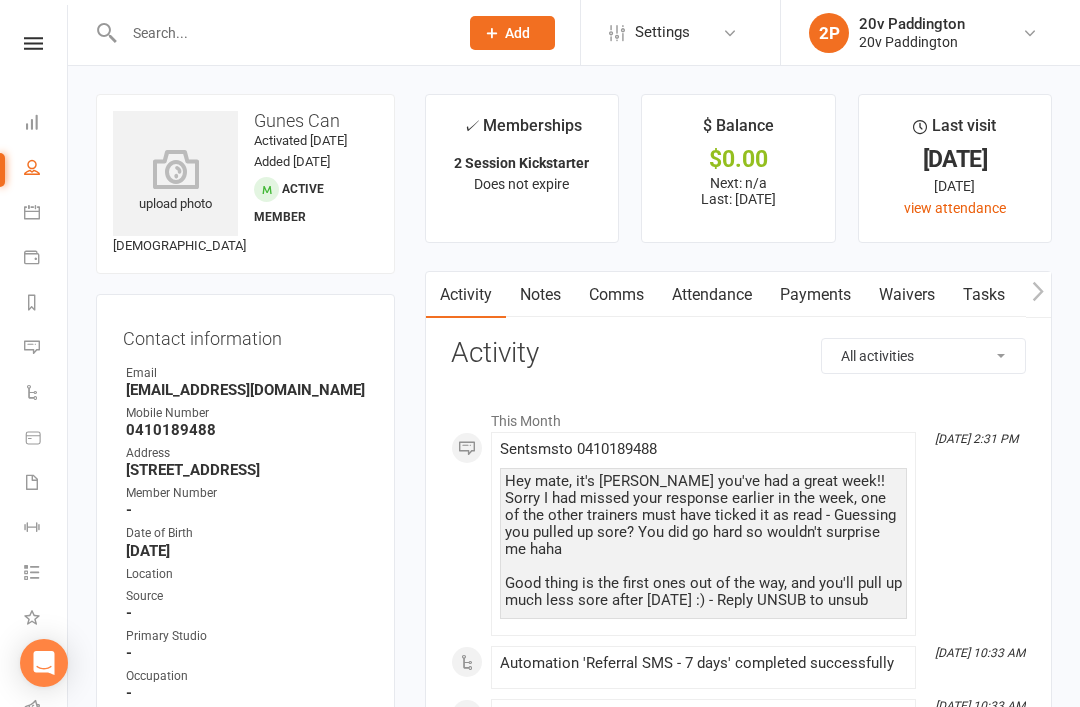 scroll, scrollTop: 2188, scrollLeft: 0, axis: vertical 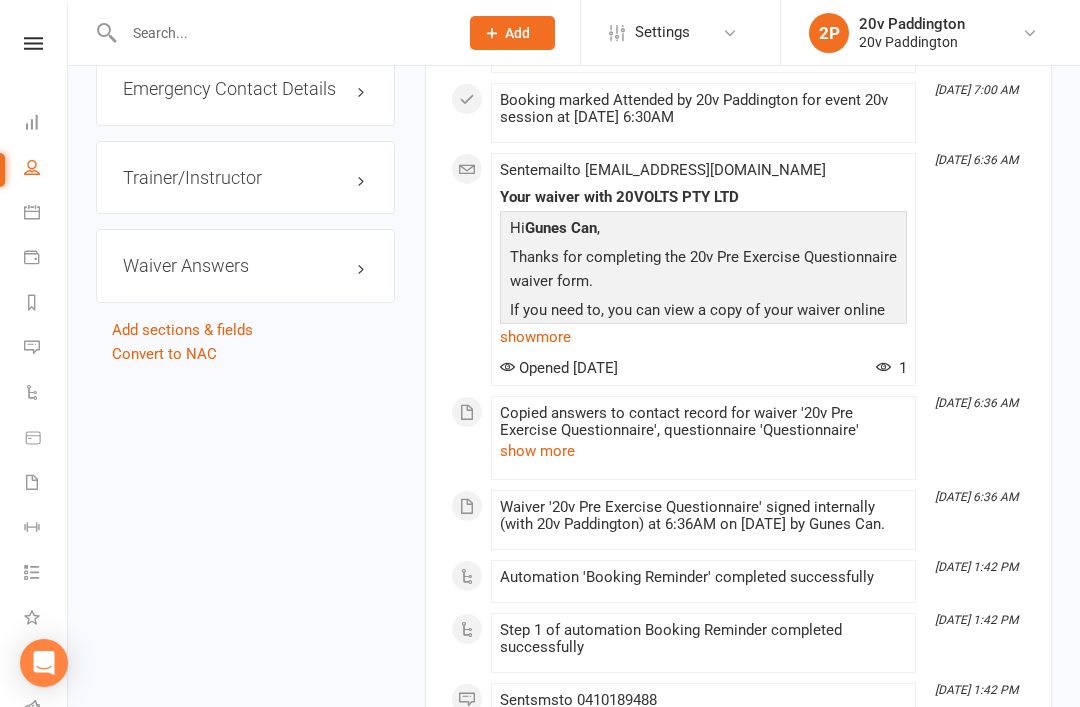 click at bounding box center [270, 32] 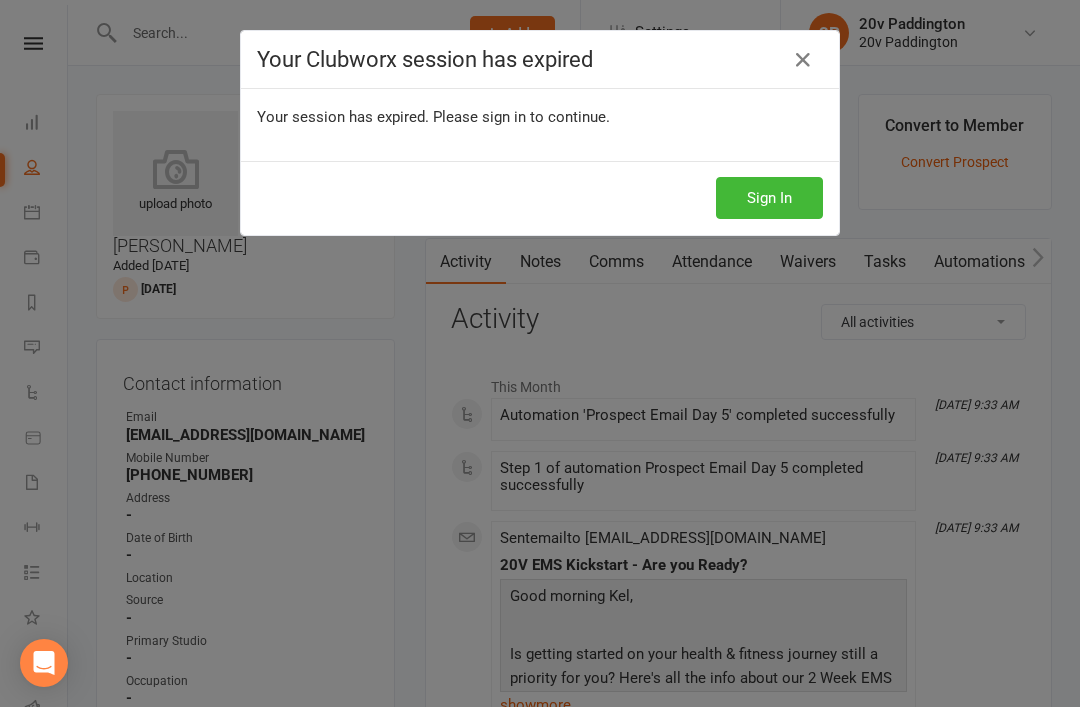 scroll, scrollTop: 2, scrollLeft: 0, axis: vertical 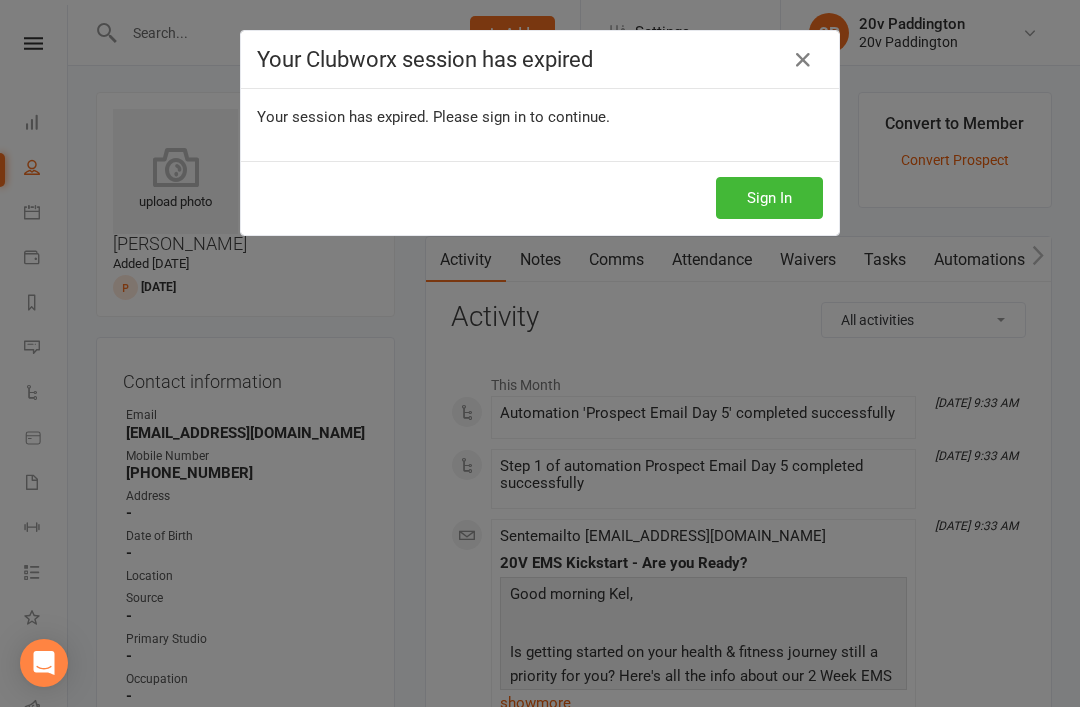 click on "Sign In" at bounding box center [769, 198] 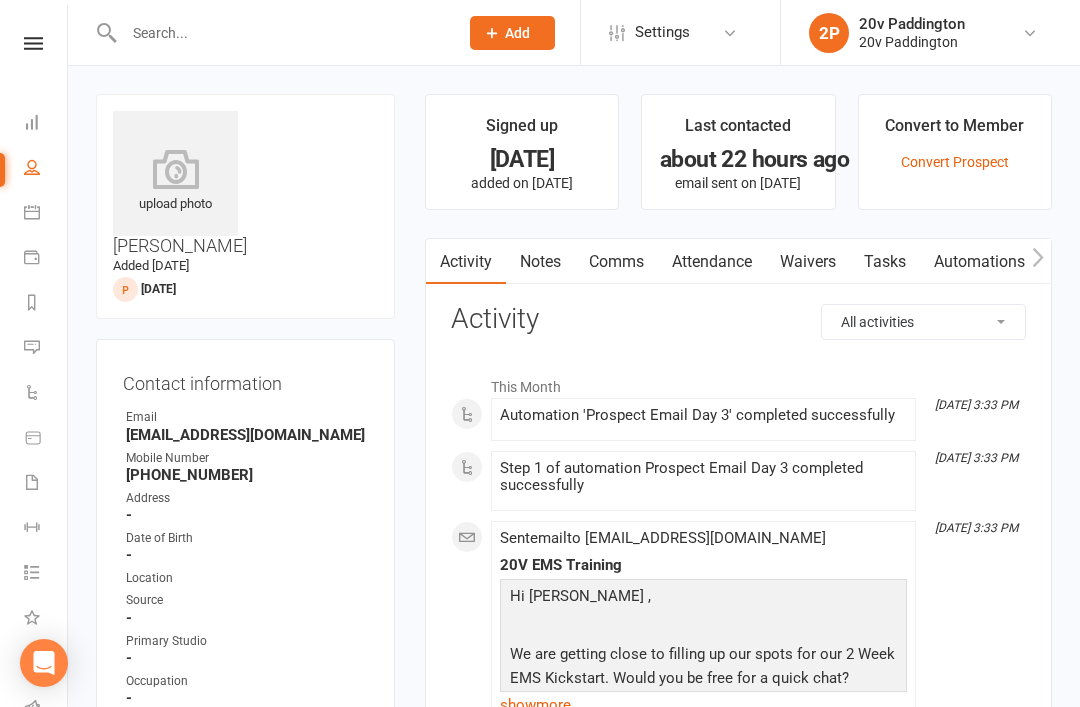 scroll, scrollTop: 0, scrollLeft: 0, axis: both 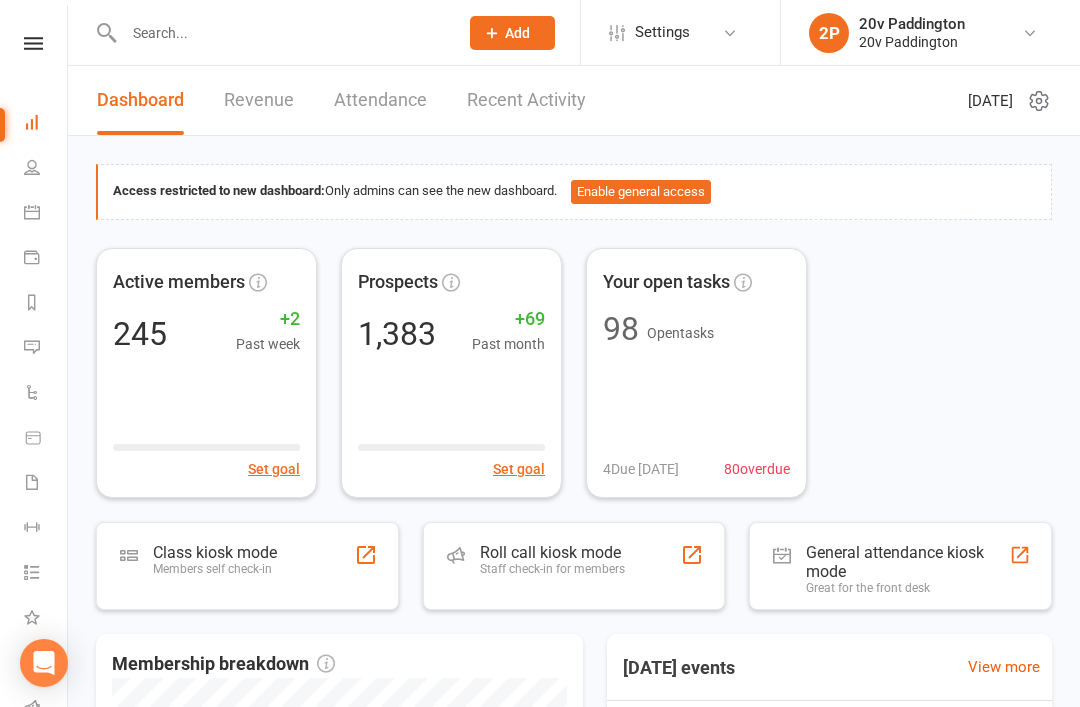 click at bounding box center [32, 347] 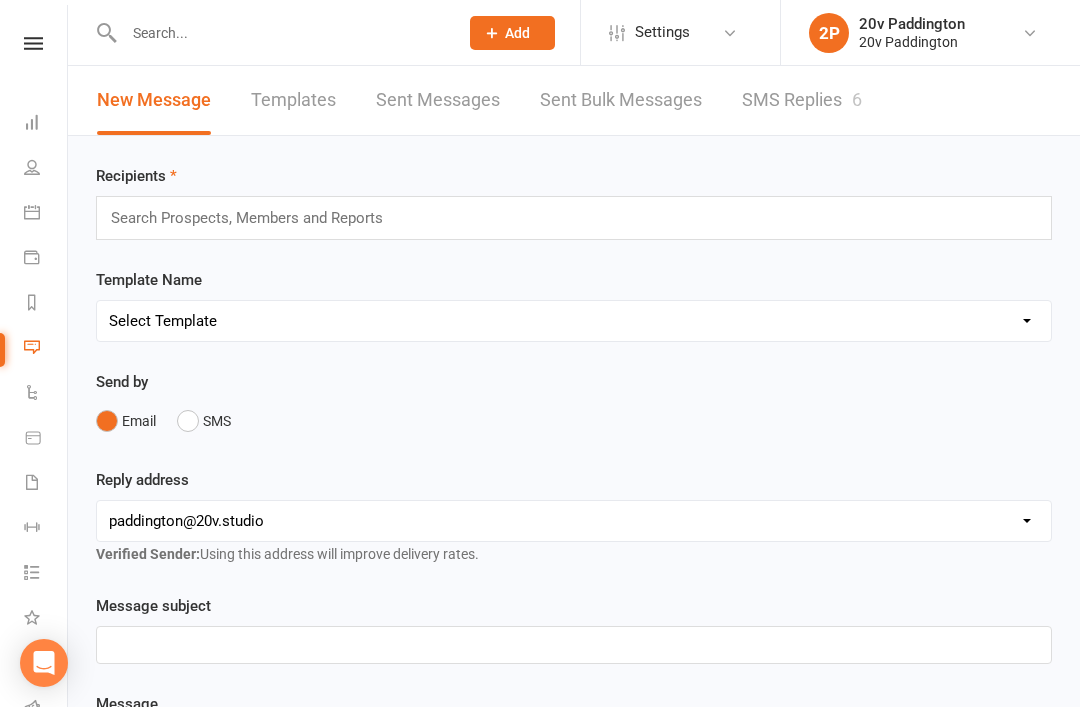 click on "SMS Replies  6" at bounding box center (802, 100) 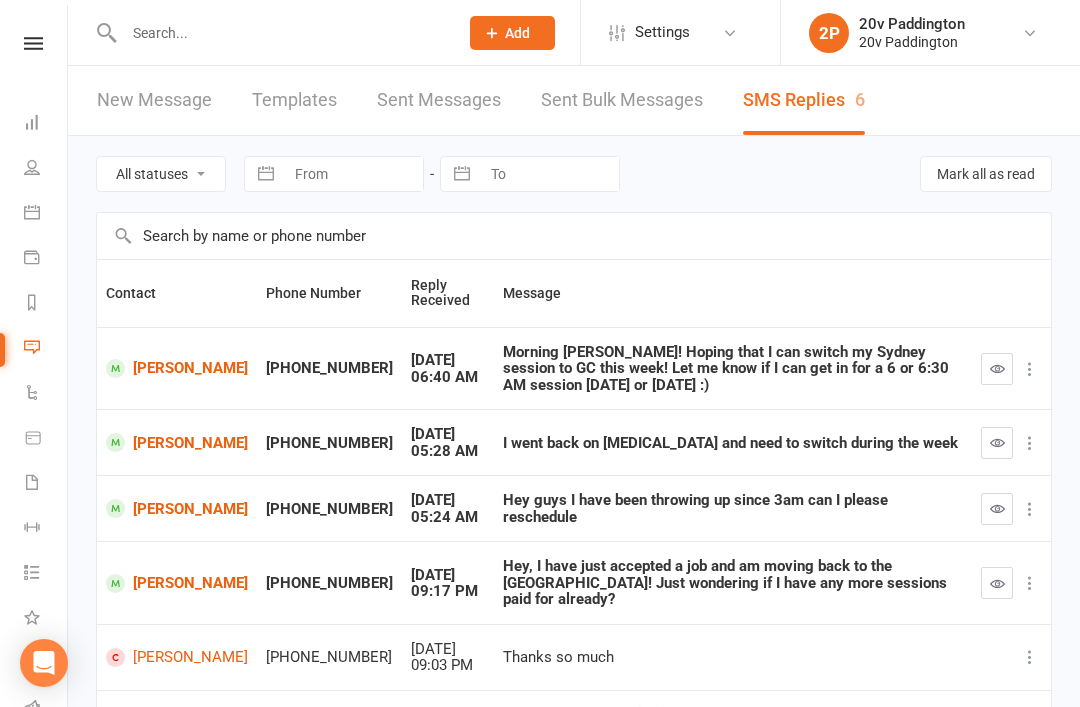click on "Calendar" at bounding box center [46, 214] 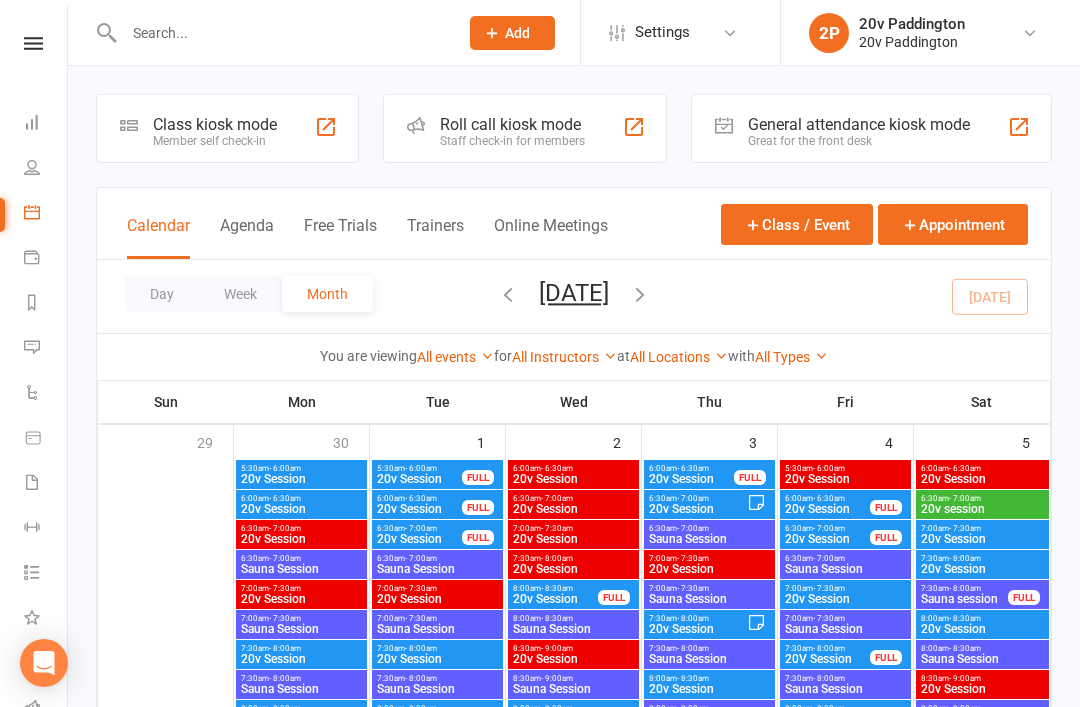 click on "Agenda" at bounding box center (247, 237) 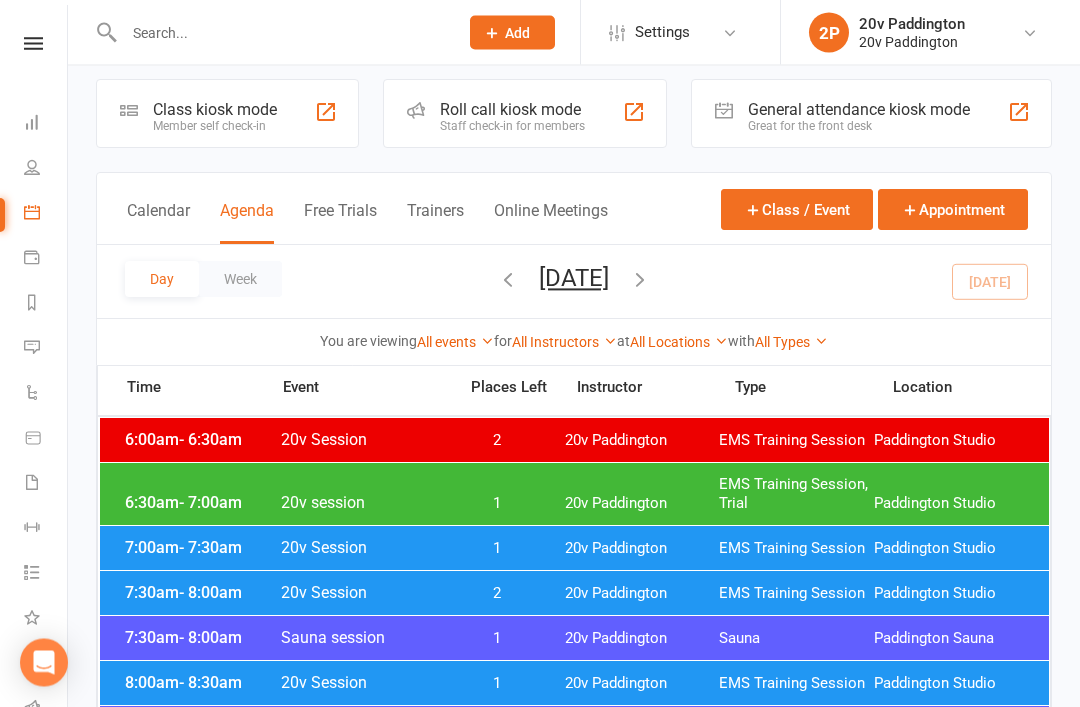 click on "7:00am  - 7:30am 20v Session 1 20v Paddington EMS Training Session Paddington Studio" at bounding box center [574, 549] 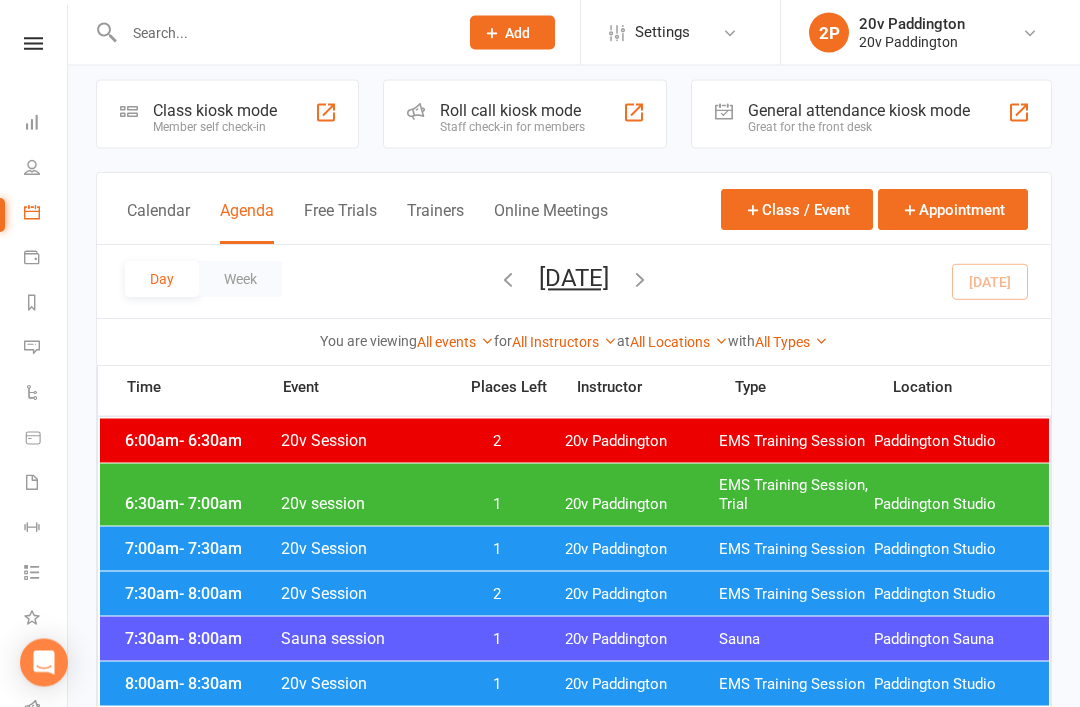 scroll, scrollTop: 15, scrollLeft: 0, axis: vertical 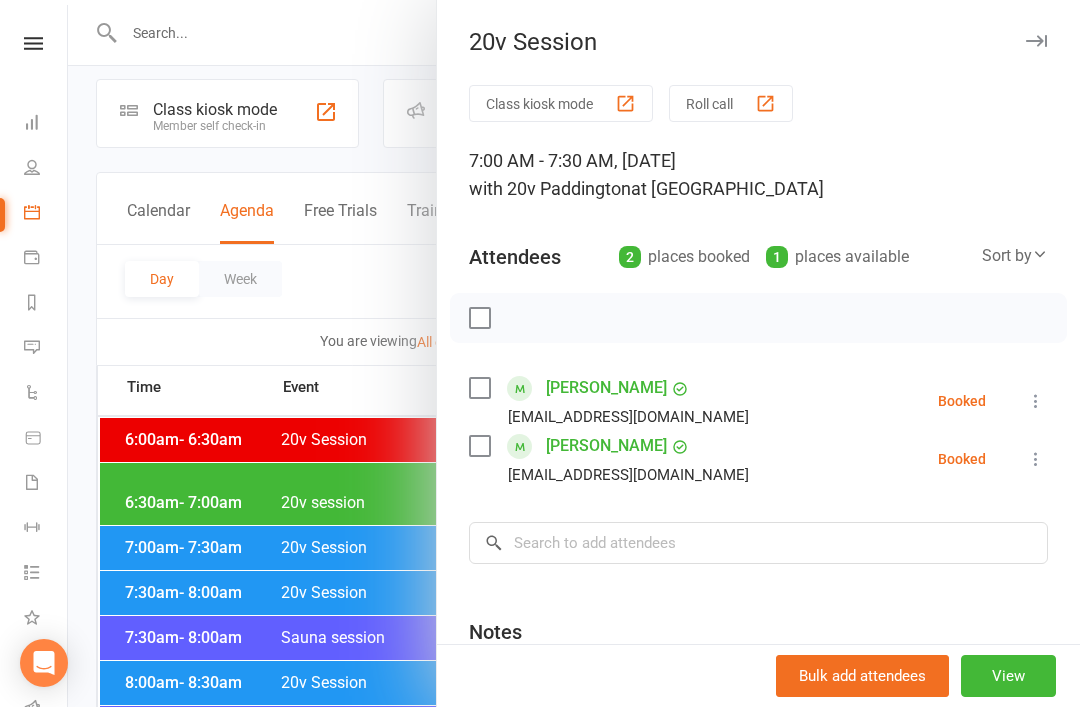 click at bounding box center (1036, 401) 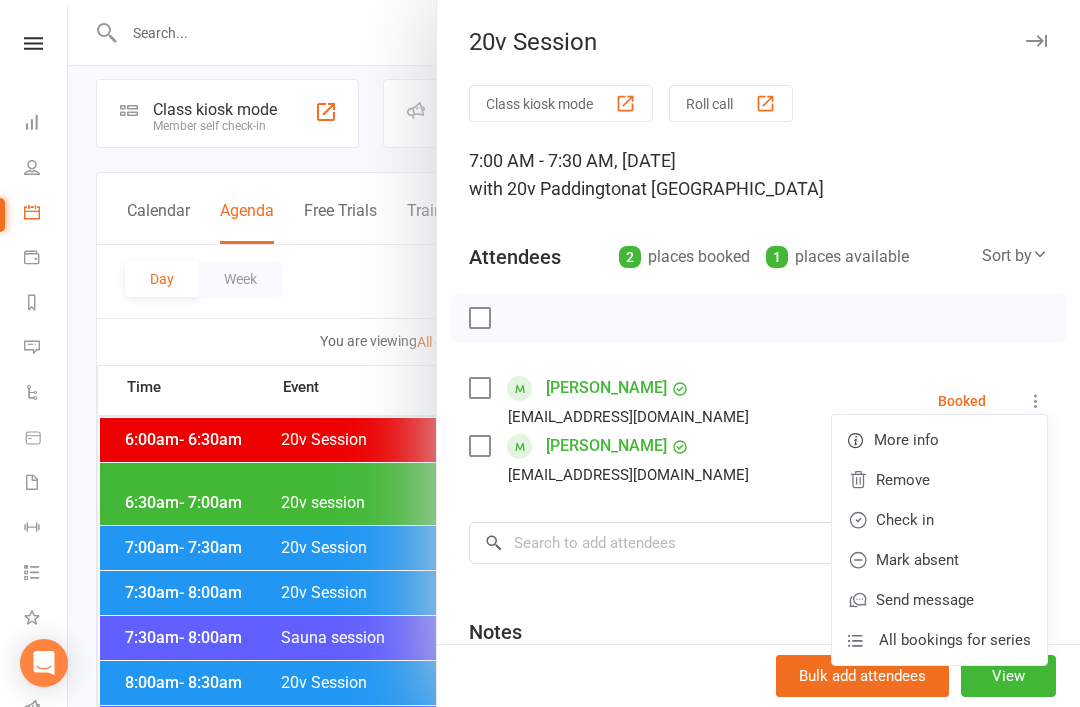 click on "Check in" at bounding box center (939, 520) 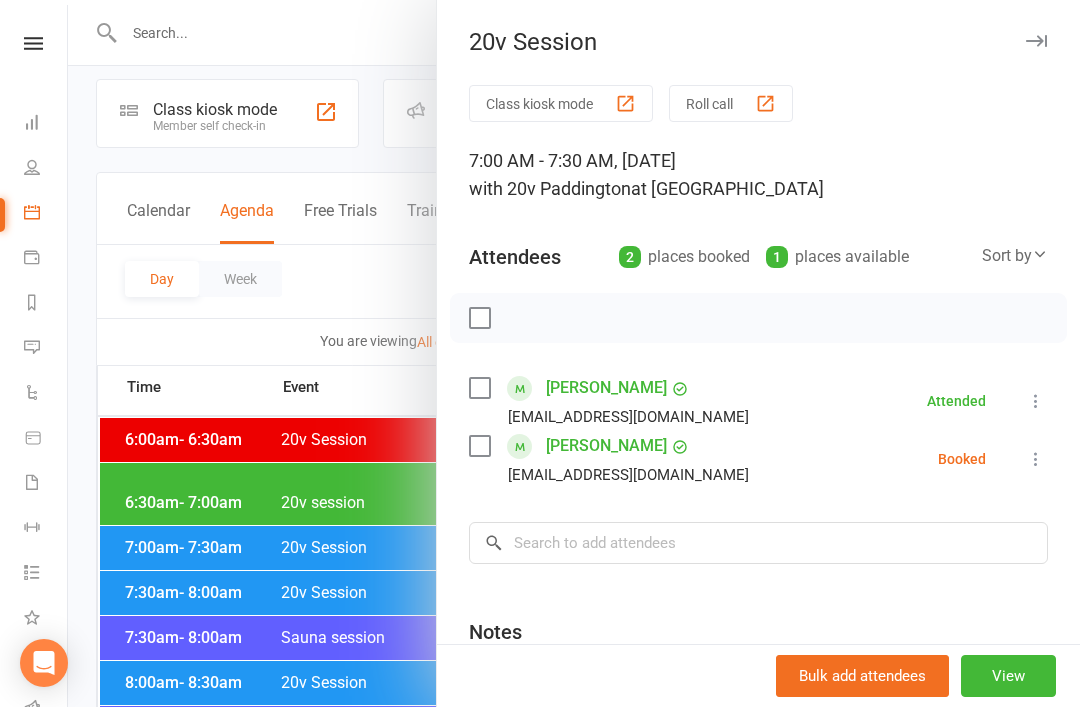 click at bounding box center (1036, 459) 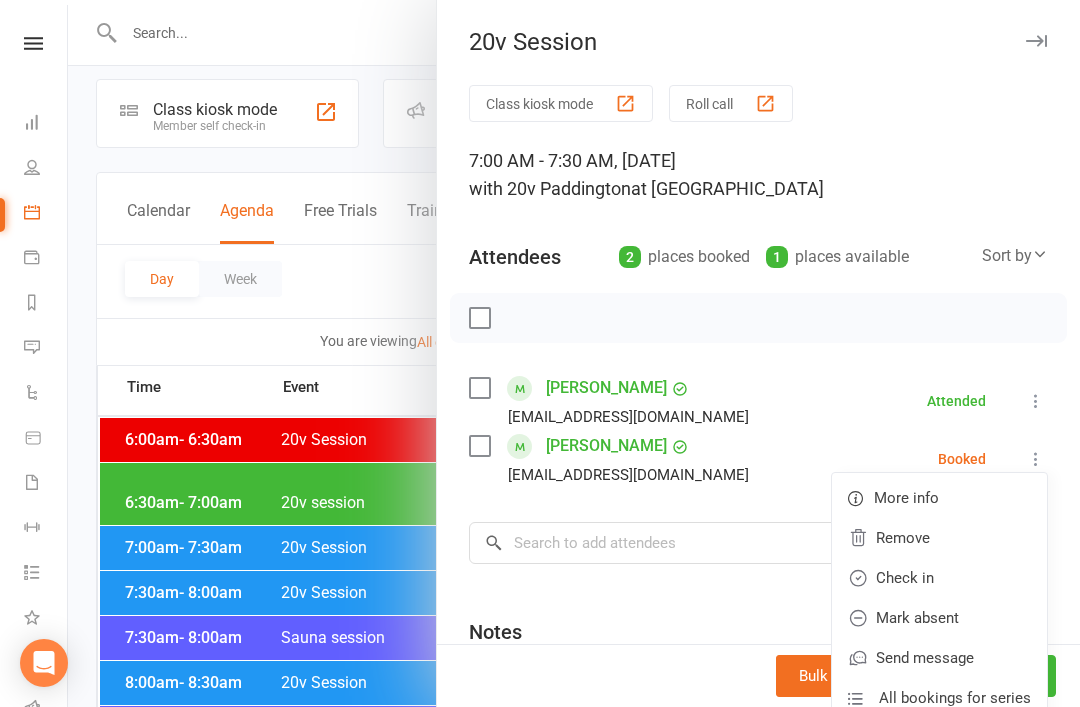 click on "Check in" at bounding box center [939, 578] 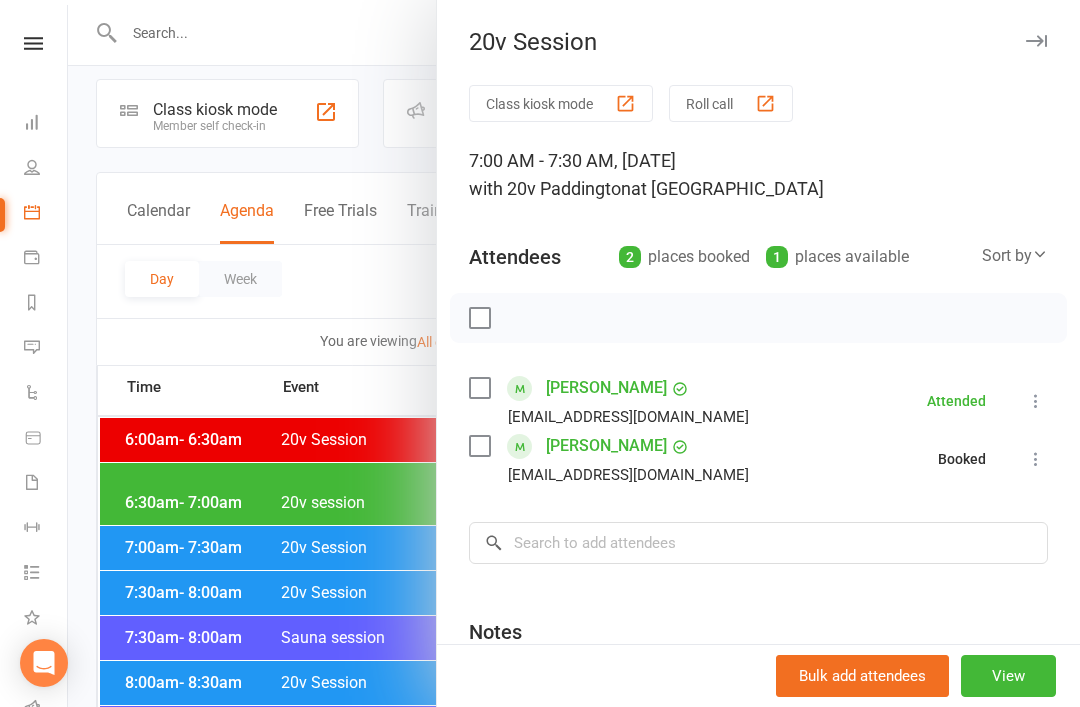 click at bounding box center (574, 353) 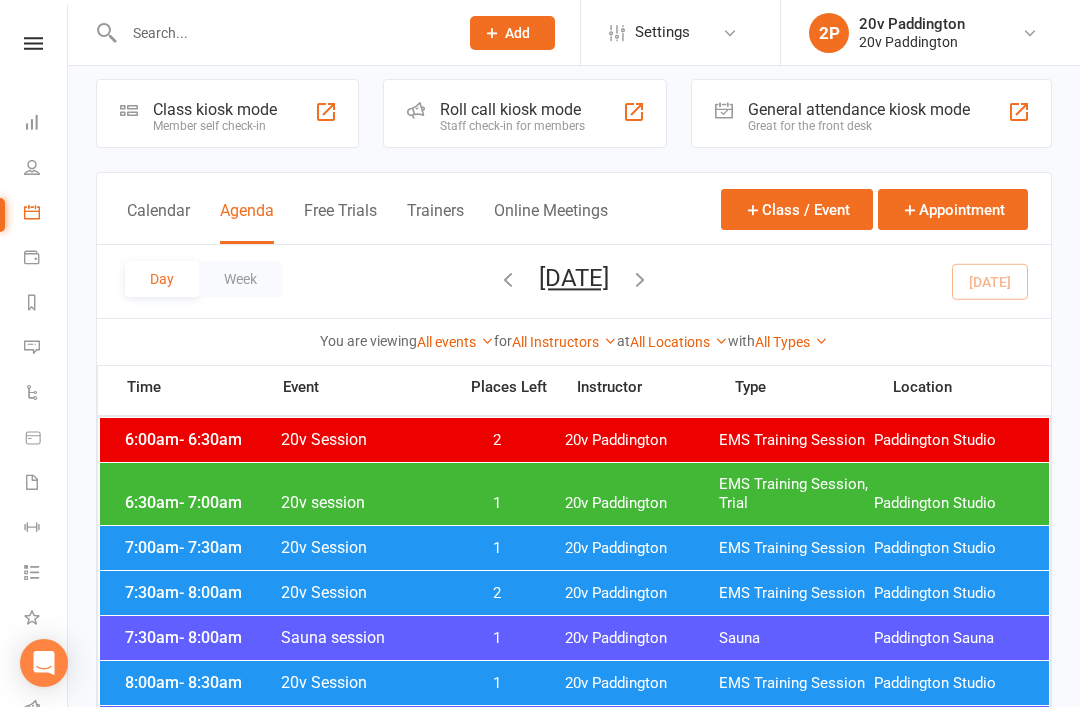 click on "7:00am  - 7:30am 20v Session 1 20v Paddington EMS Training Session Paddington Studio" at bounding box center [574, 548] 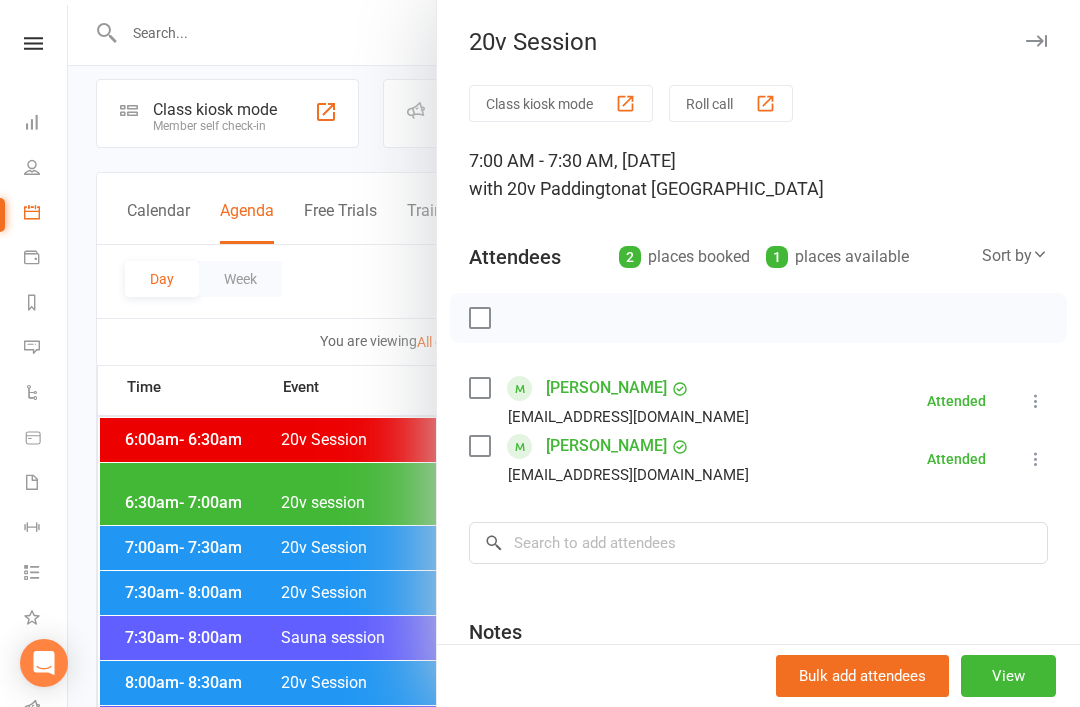 click at bounding box center (574, 353) 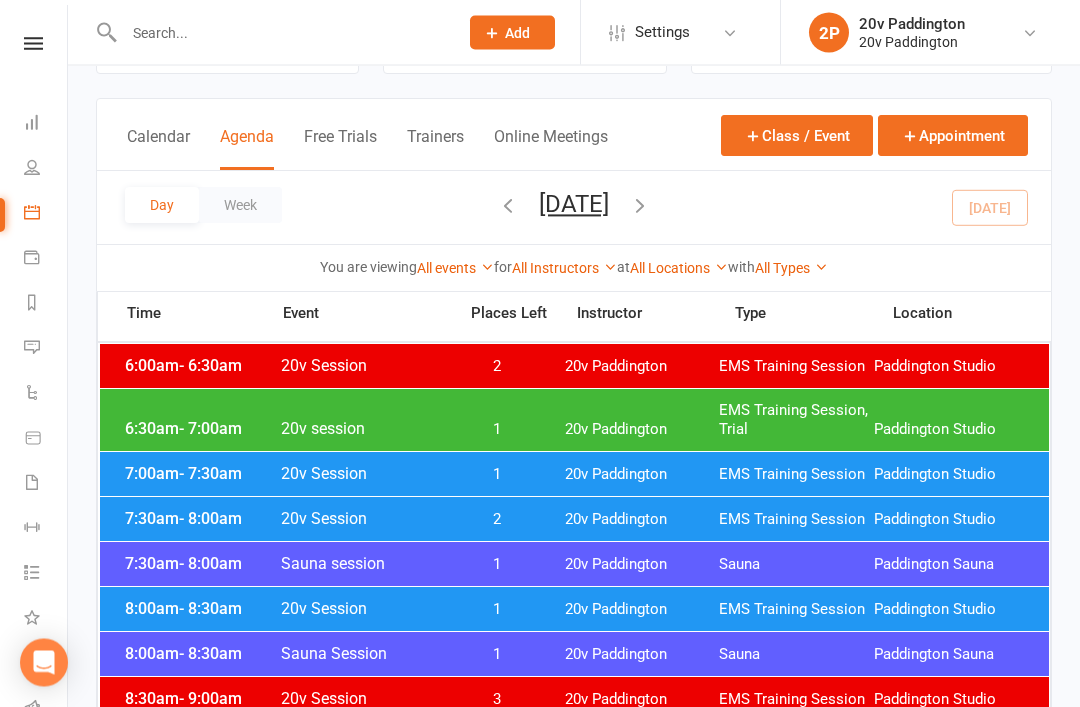 scroll, scrollTop: 92, scrollLeft: 0, axis: vertical 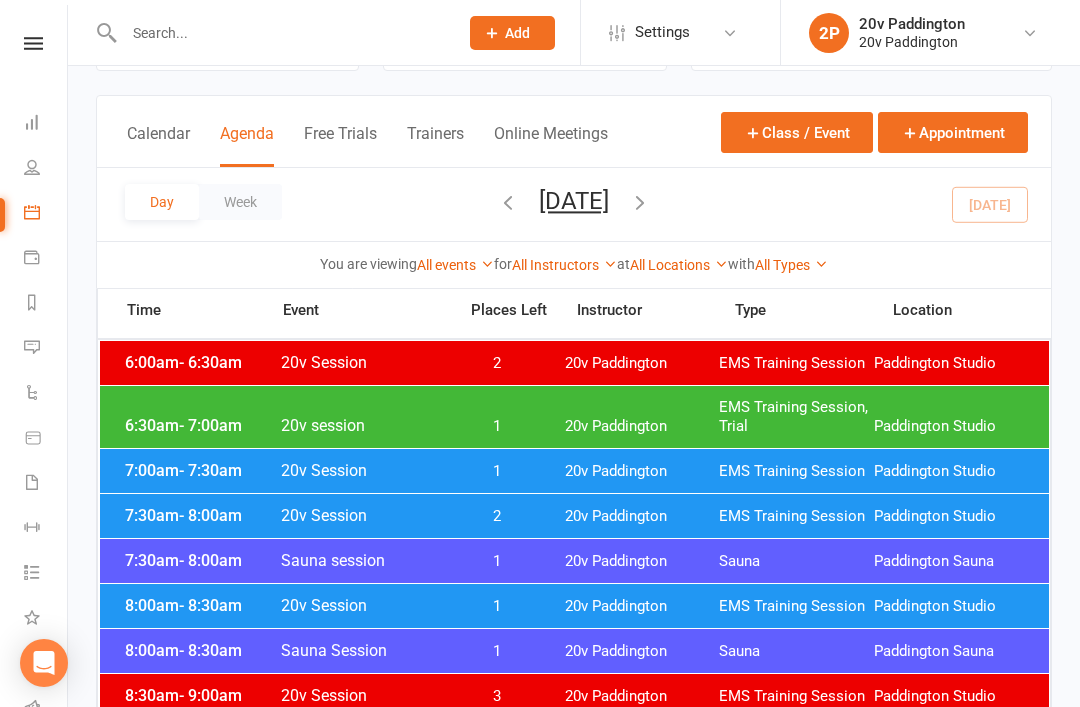 click on "- 8:30am" at bounding box center [210, 605] 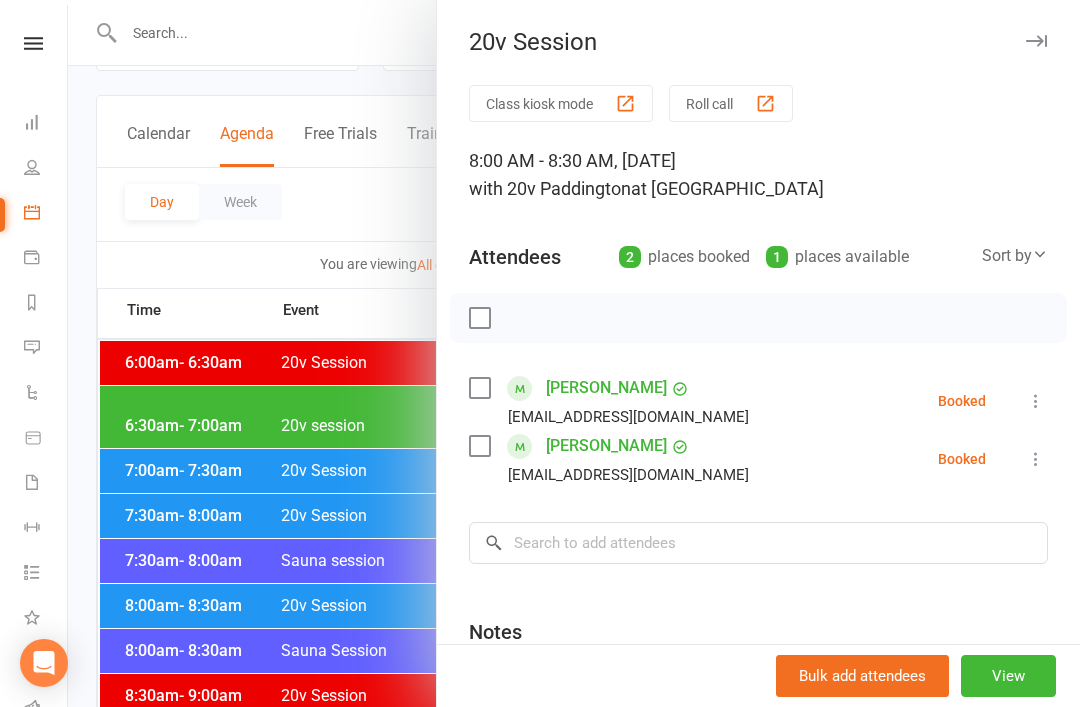 scroll, scrollTop: 156, scrollLeft: 0, axis: vertical 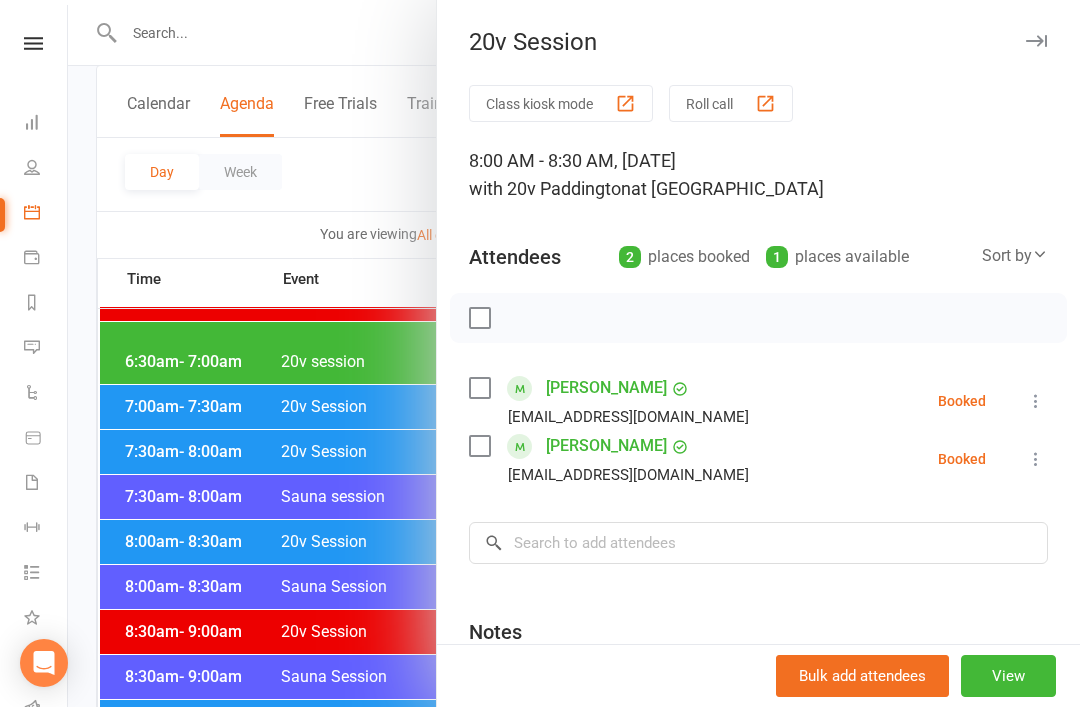 click at bounding box center (574, 353) 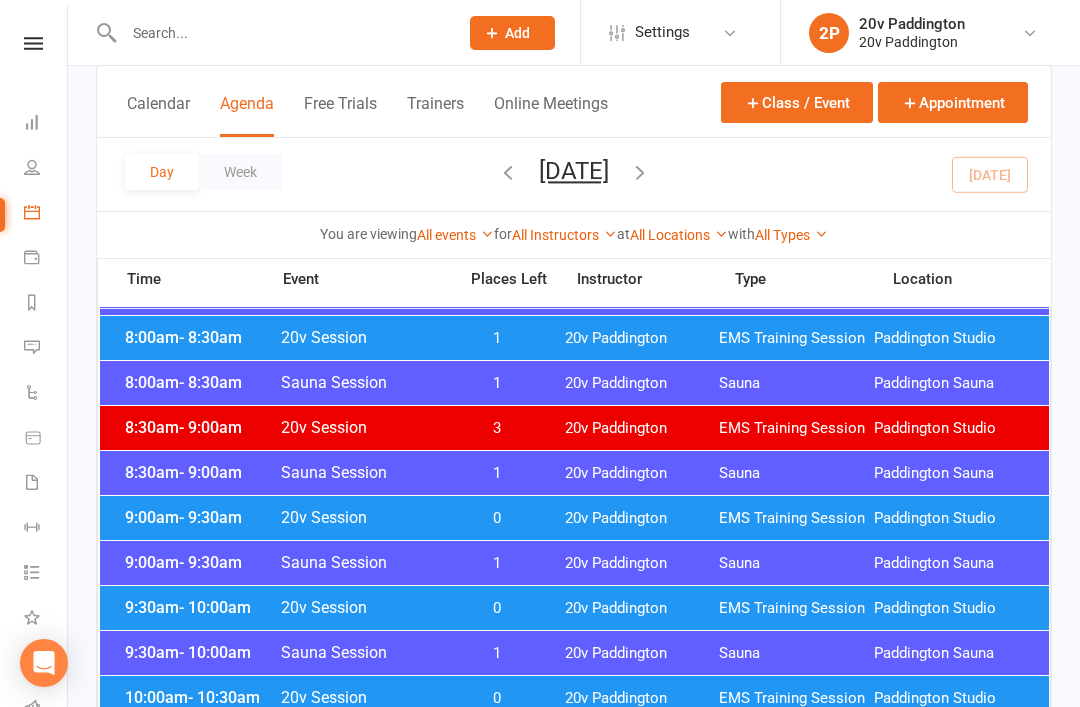 scroll, scrollTop: 361, scrollLeft: 0, axis: vertical 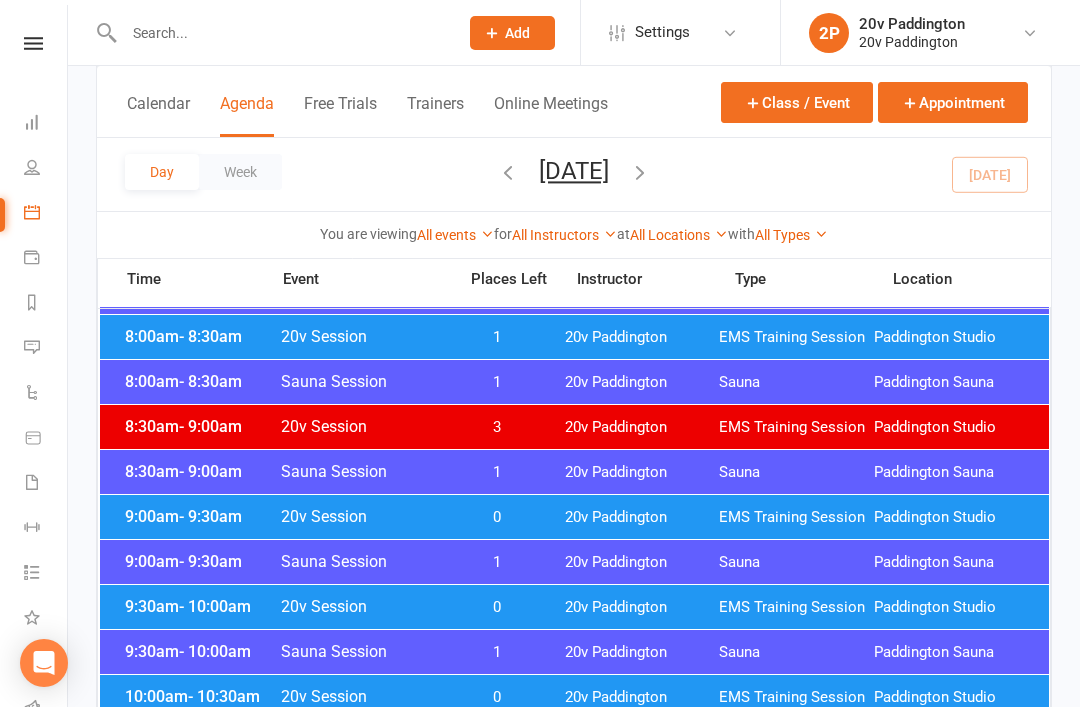 click on "9:00am  - 9:30am 20v Session 0 20v Paddington EMS Training Session Paddington Studio" at bounding box center (574, 517) 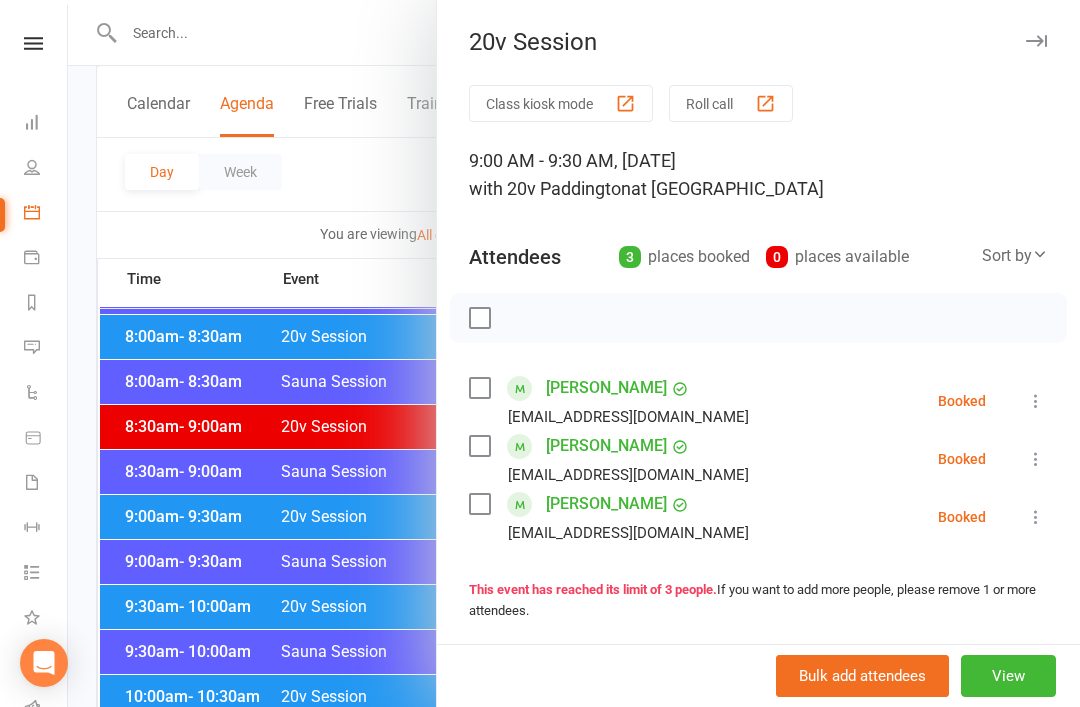 click at bounding box center [574, 353] 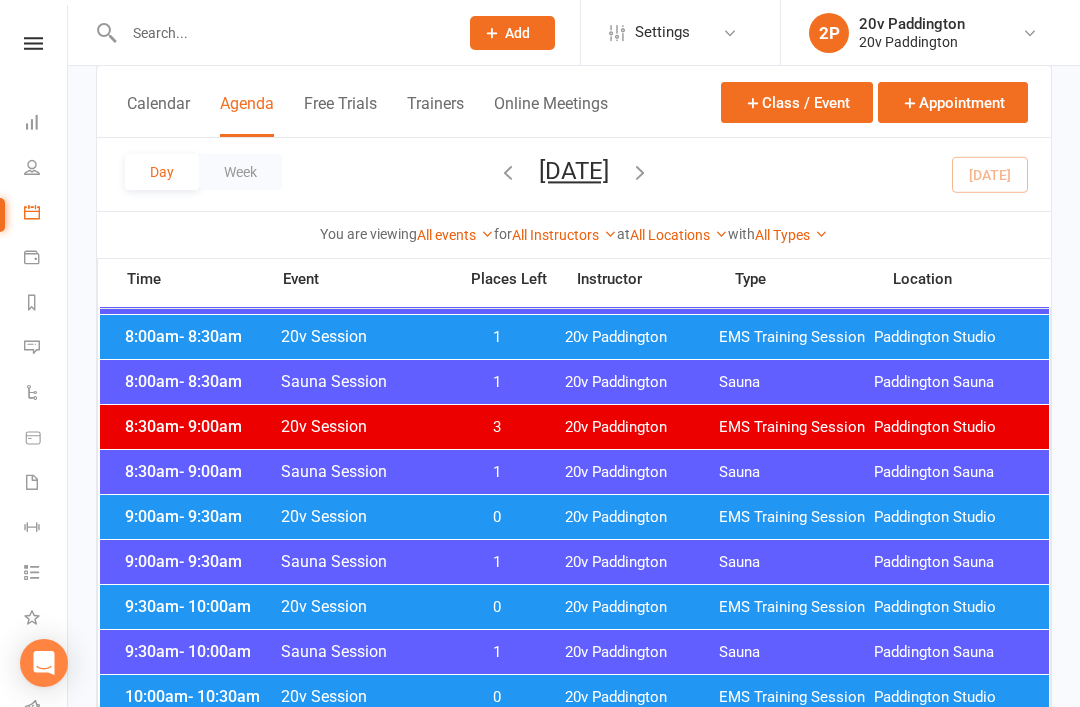 click on "20v Paddington" at bounding box center (642, 607) 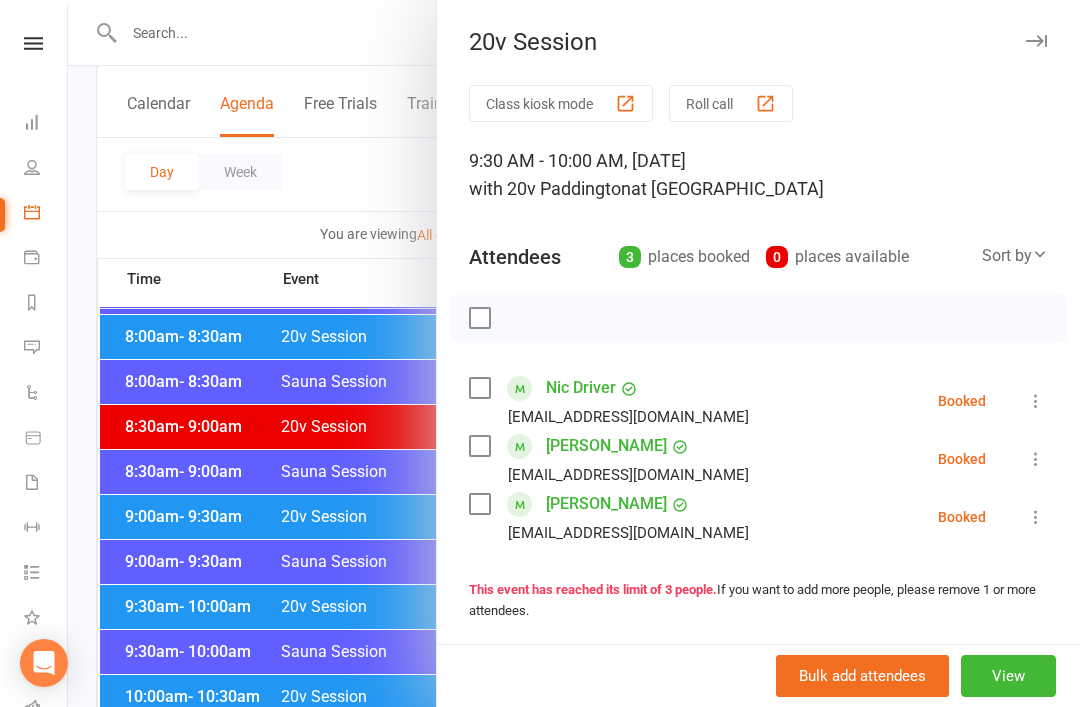 click at bounding box center (574, 353) 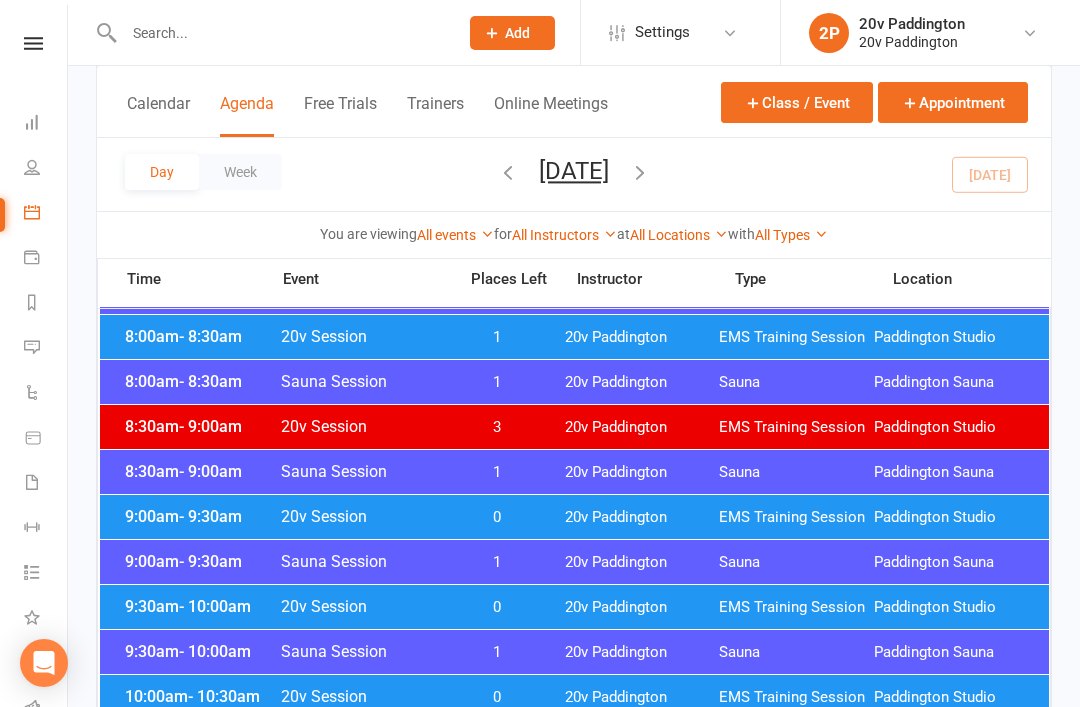 scroll, scrollTop: 0, scrollLeft: 0, axis: both 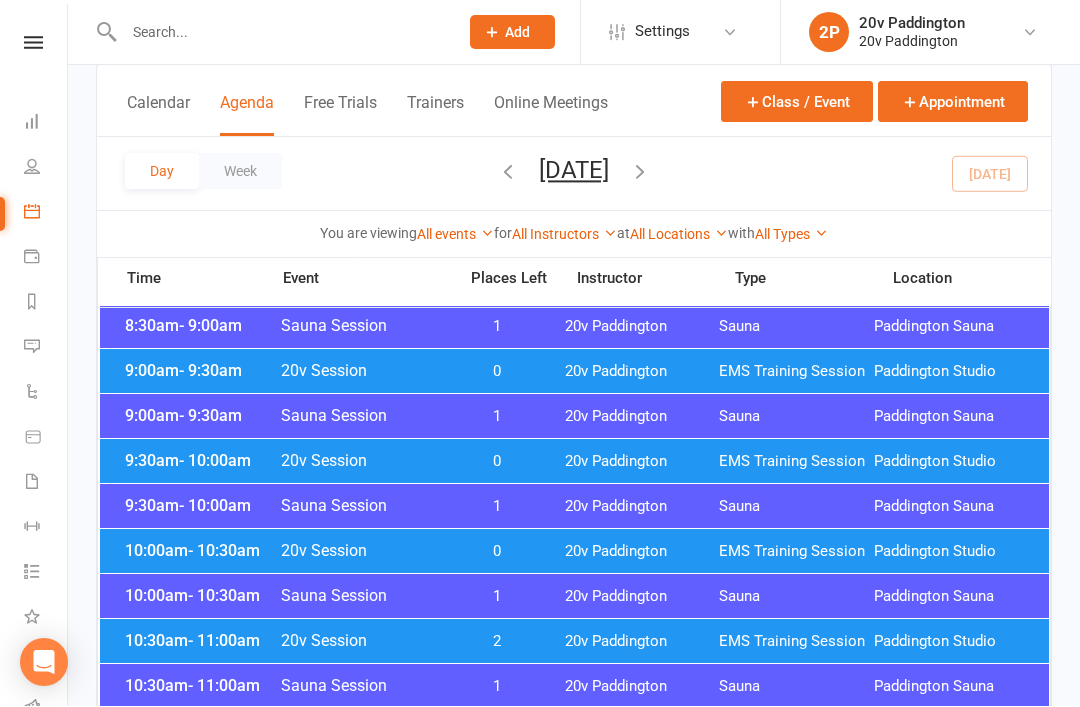 click on "20v Paddington" at bounding box center (642, 552) 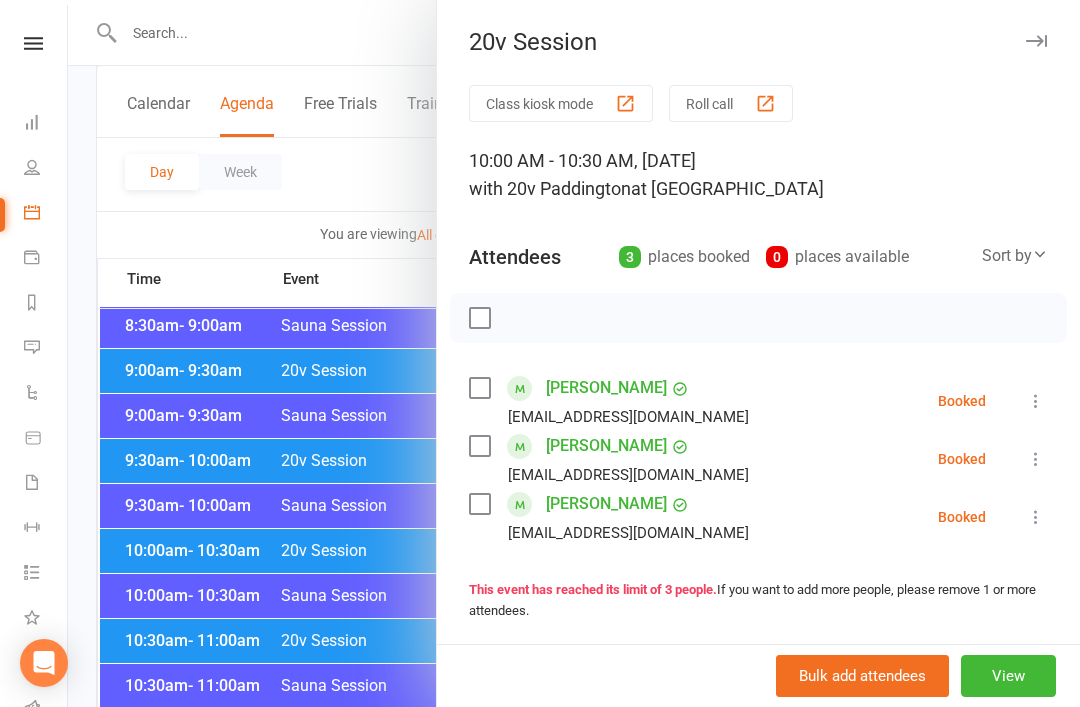 click at bounding box center (574, 353) 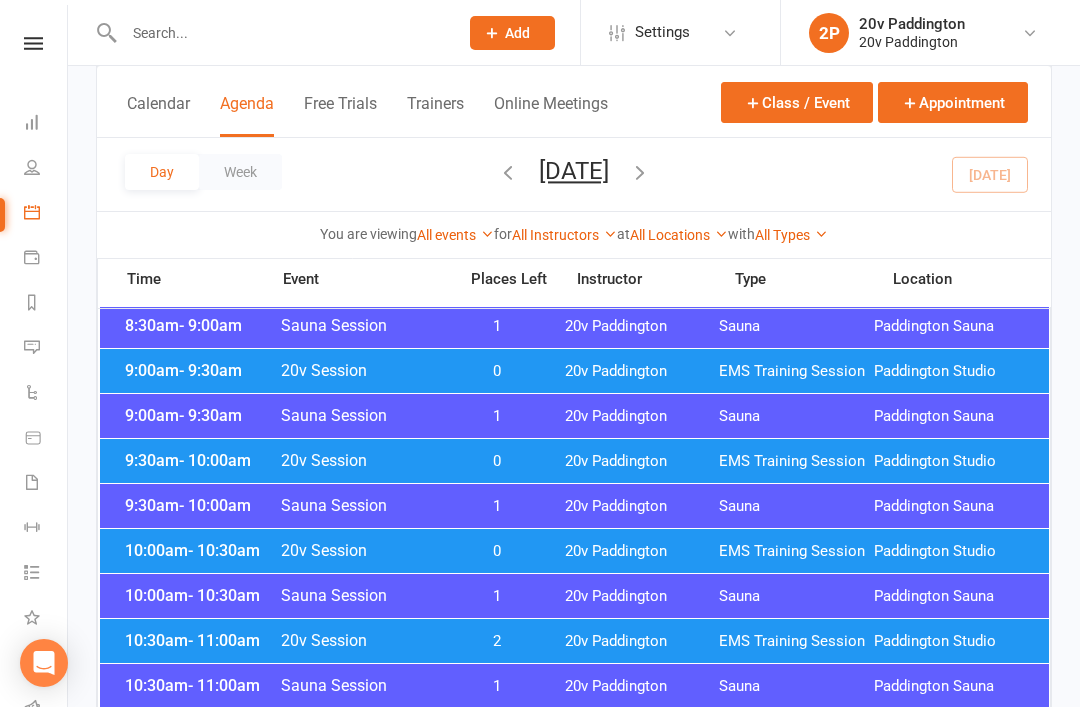 click on "10:30am  - 11:00am 20v Session 2 20v Paddington EMS Training Session Paddington Studio" at bounding box center (574, 641) 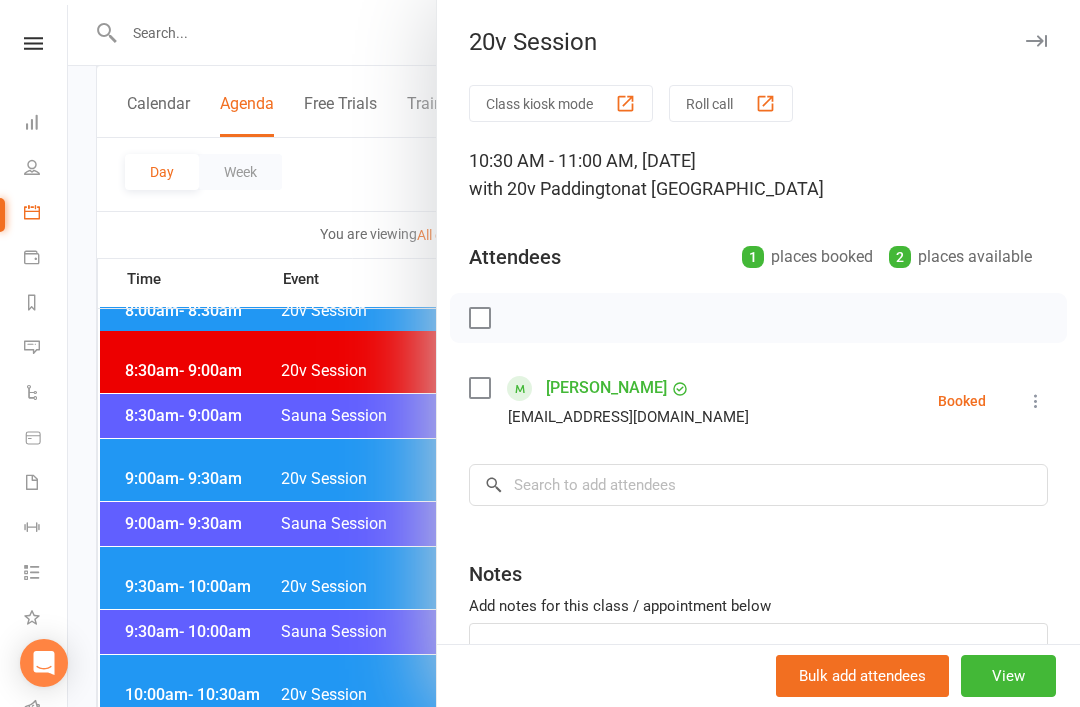 scroll, scrollTop: 583, scrollLeft: 0, axis: vertical 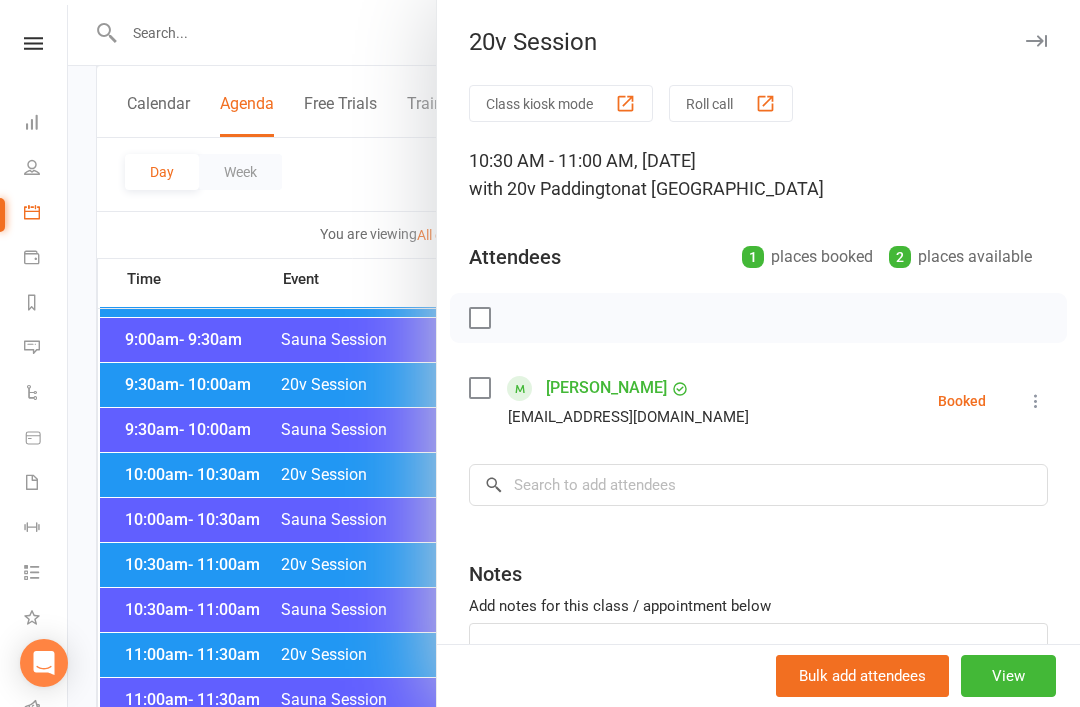 click at bounding box center (574, 353) 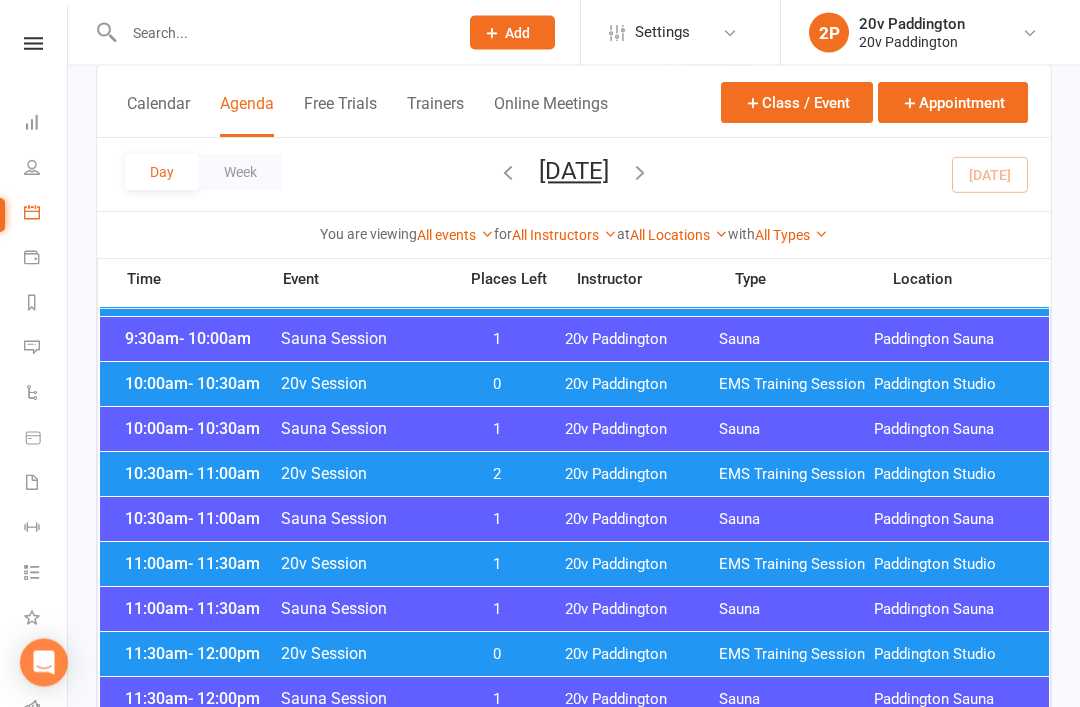 click on "20v Paddington" at bounding box center (642, 520) 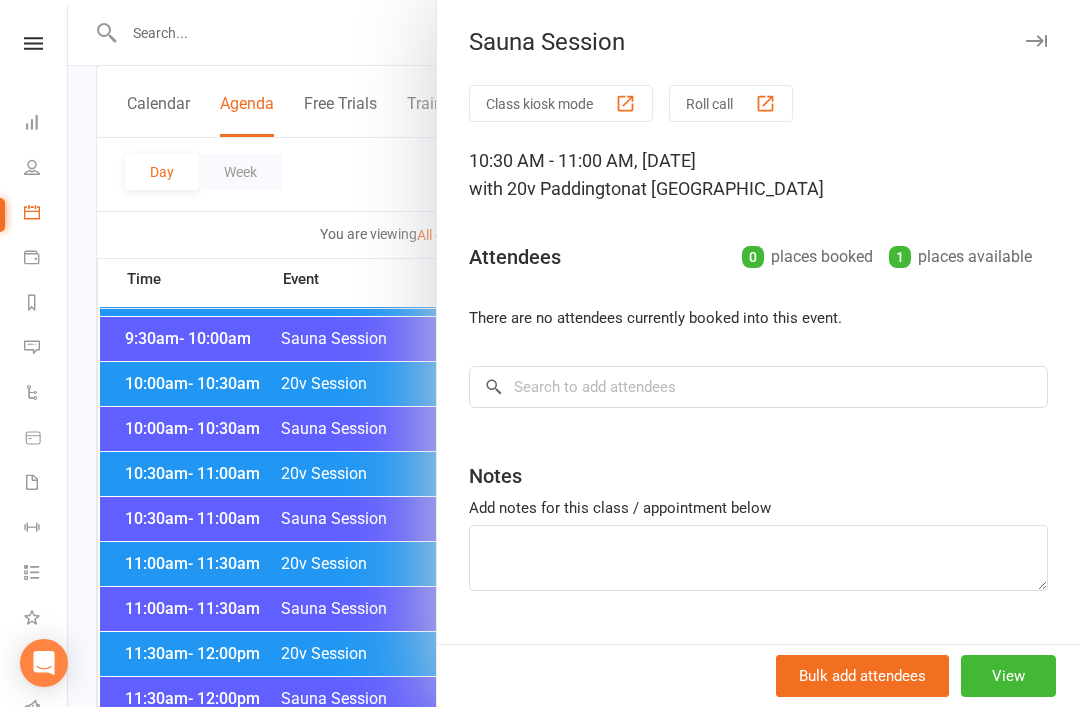 click at bounding box center (574, 353) 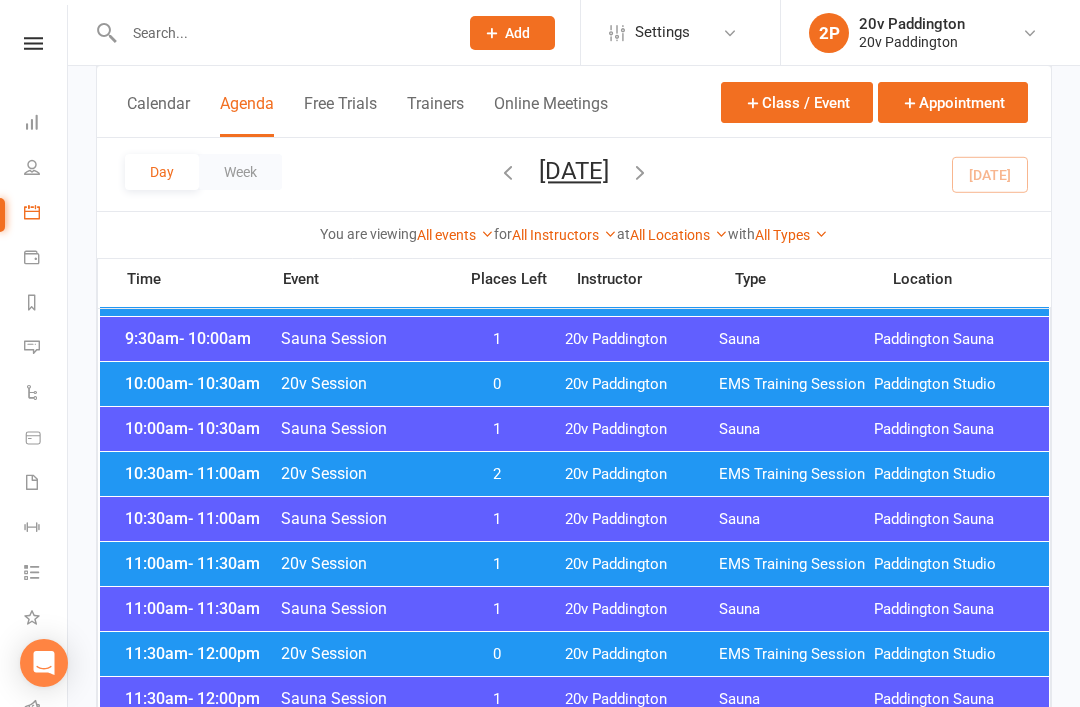 click on "1" at bounding box center [497, 564] 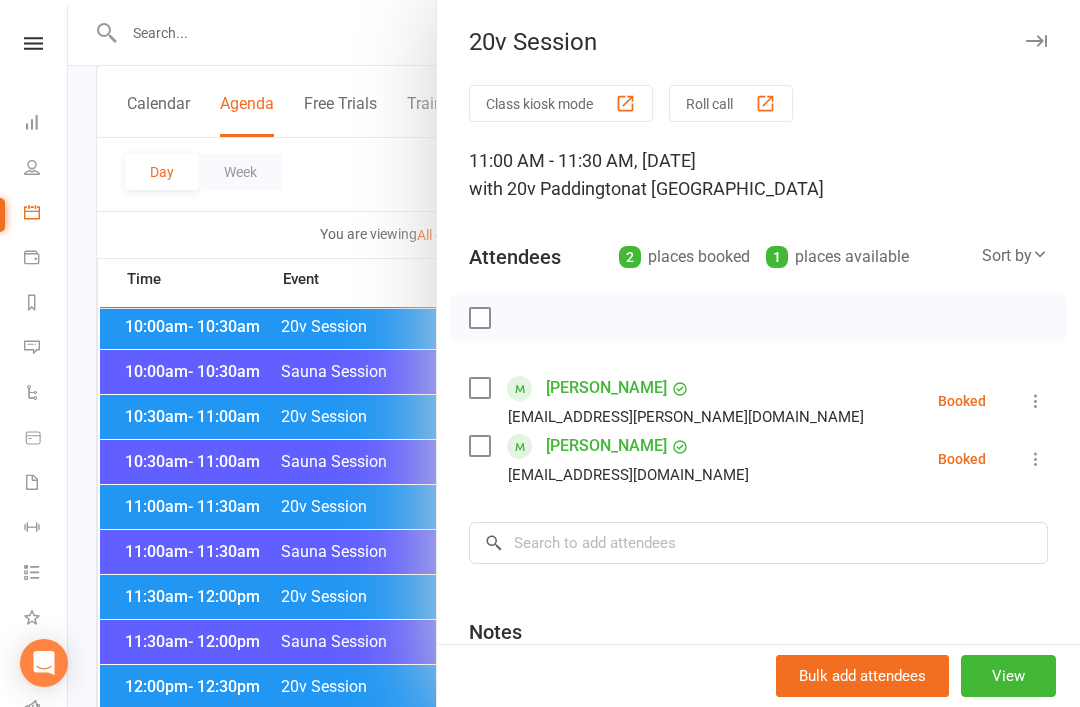 scroll, scrollTop: 738, scrollLeft: 0, axis: vertical 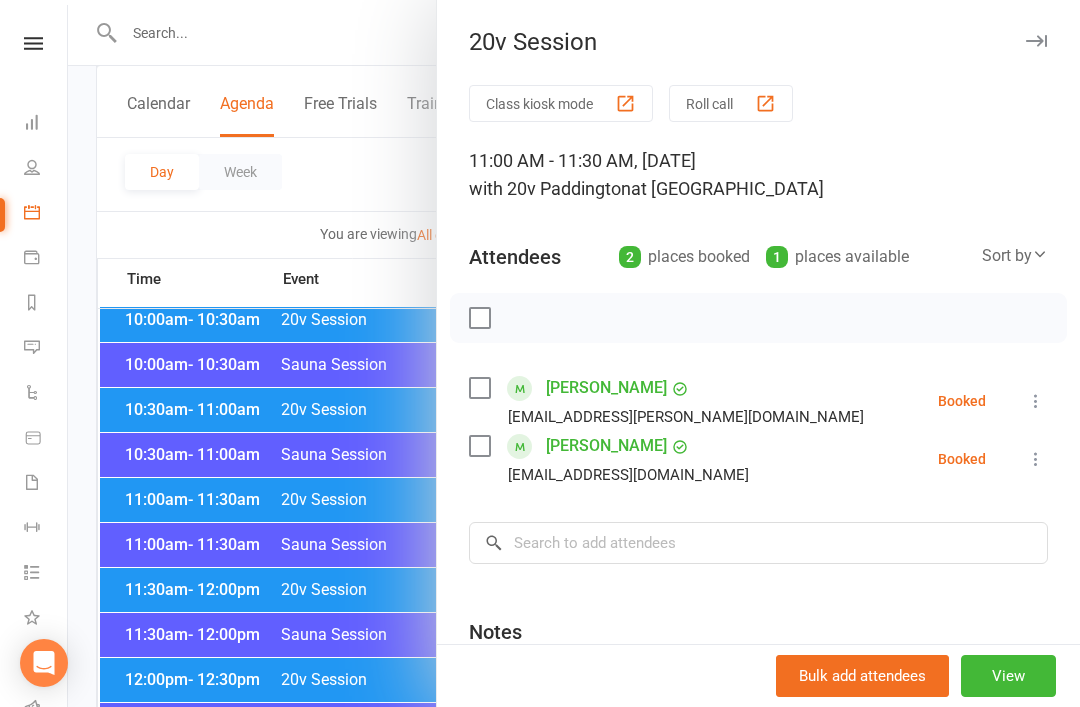 click at bounding box center [574, 353] 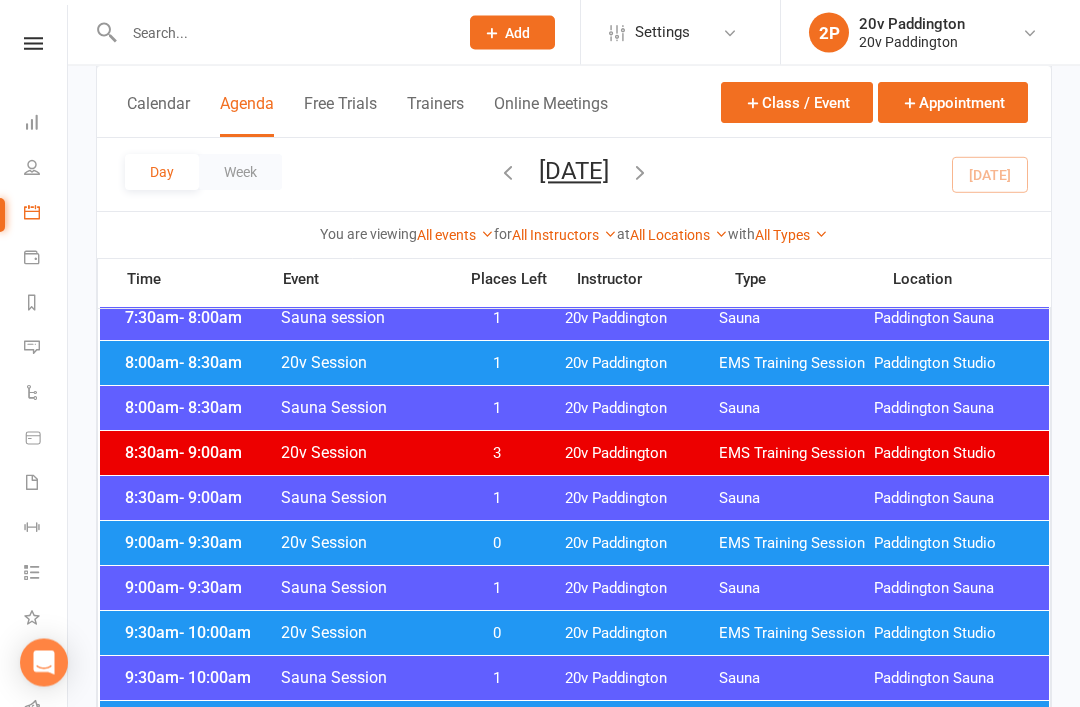 click on "9:00am  - 9:30am 20v Session 0 20v Paddington EMS Training Session Paddington Studio" at bounding box center (574, 544) 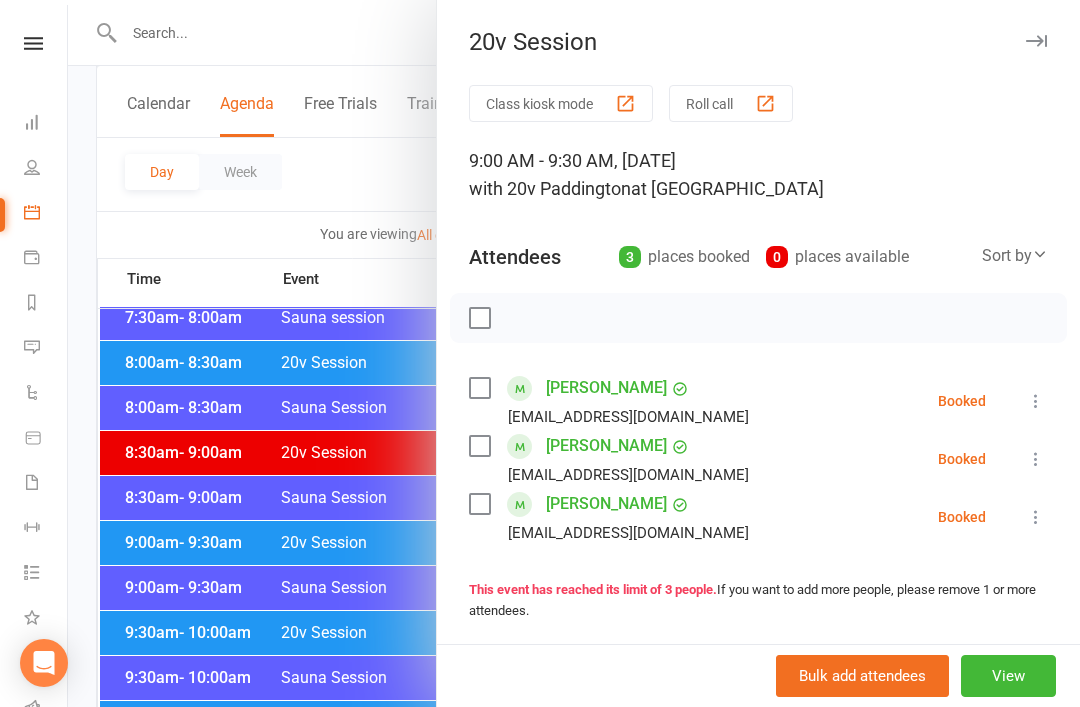 click at bounding box center (574, 353) 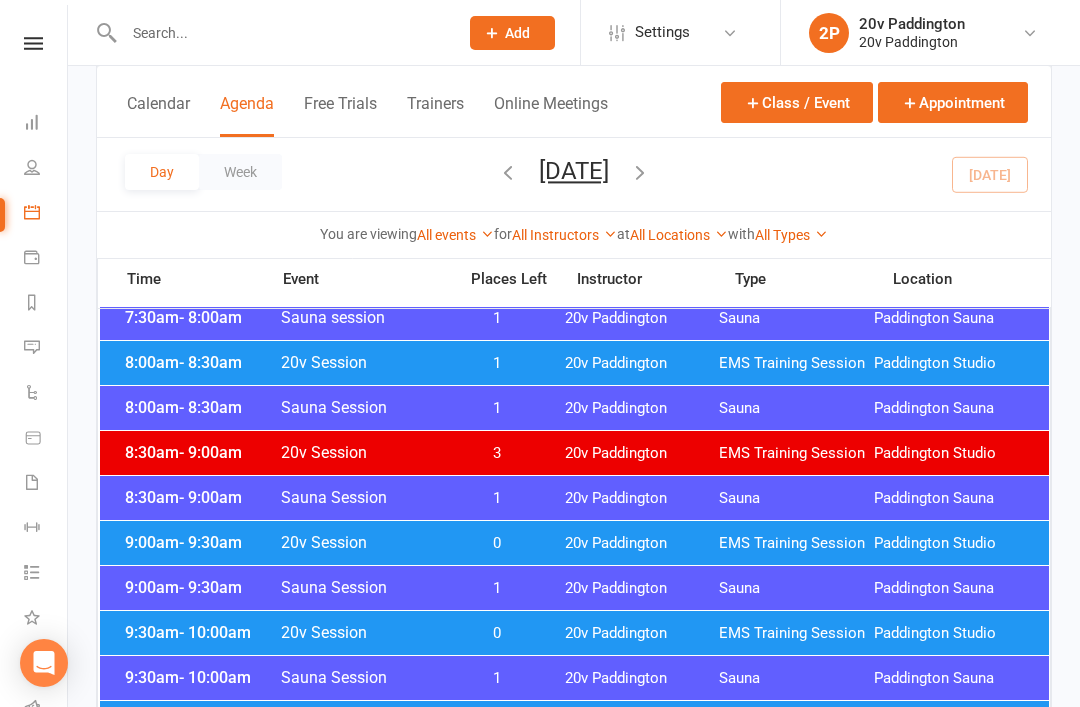 click on "8:00am  - 8:30am 20v Session 1 20v Paddington EMS Training Session Paddington Studio" at bounding box center [574, 363] 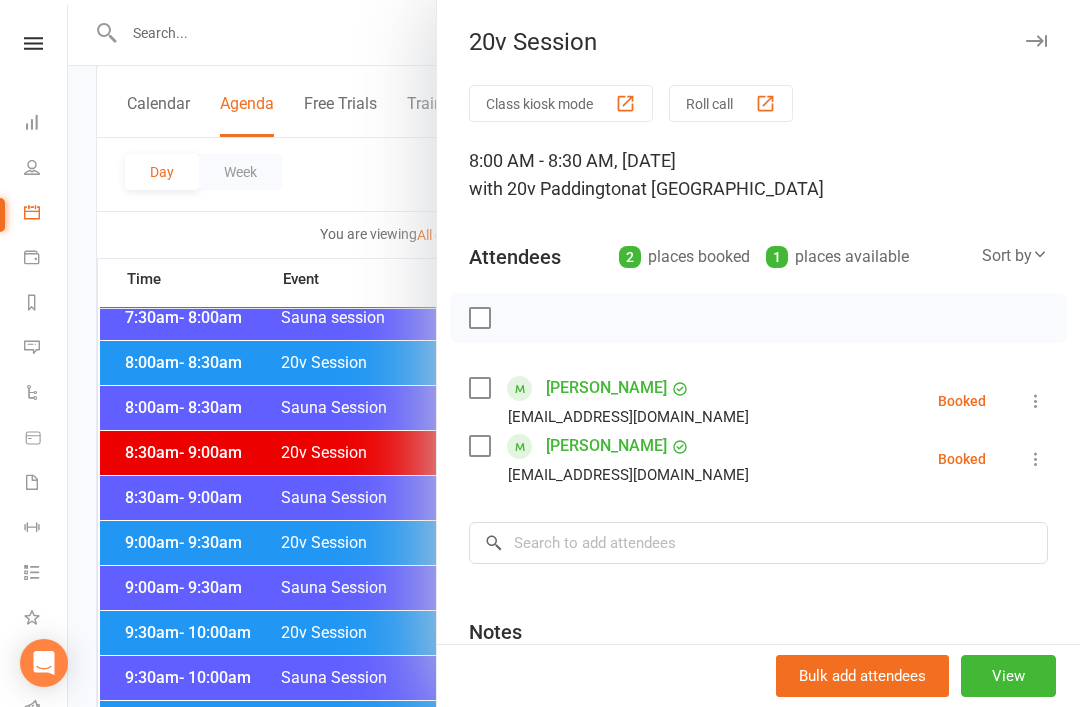 click at bounding box center (1036, 401) 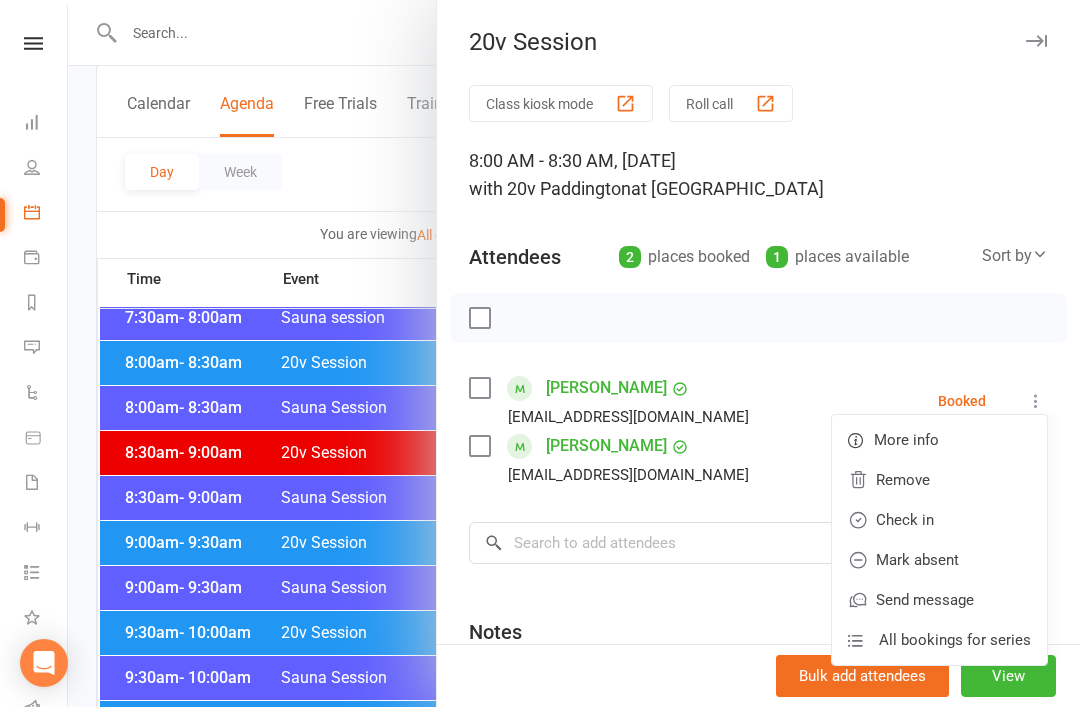 click on "Check in" at bounding box center [939, 520] 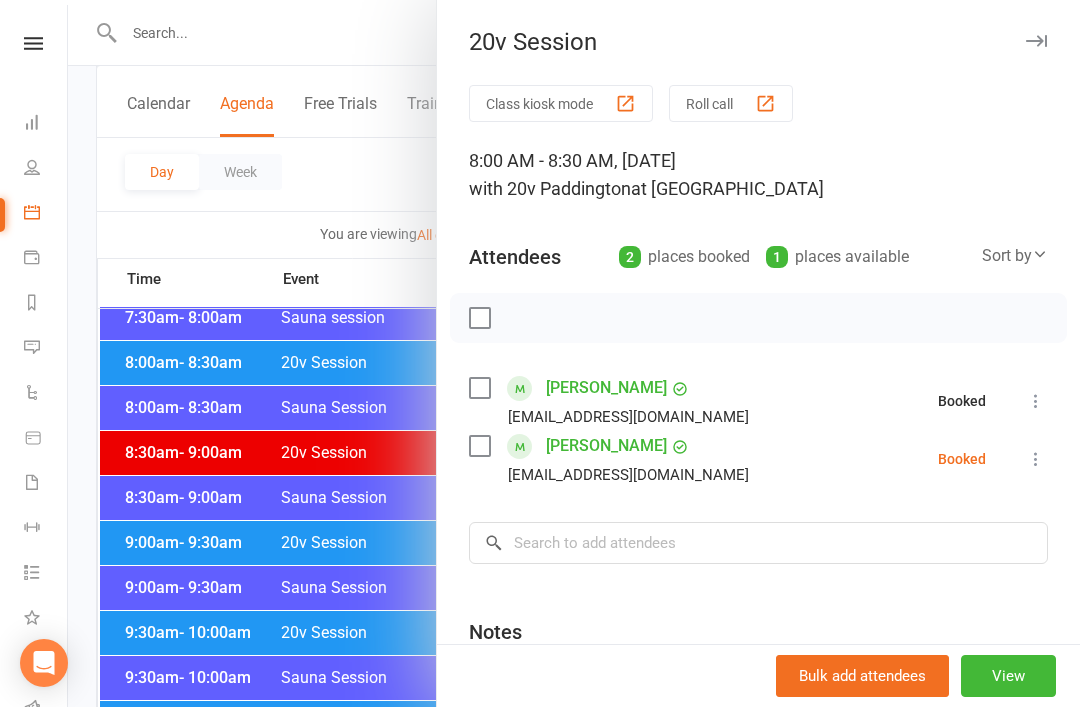 click at bounding box center [1036, 459] 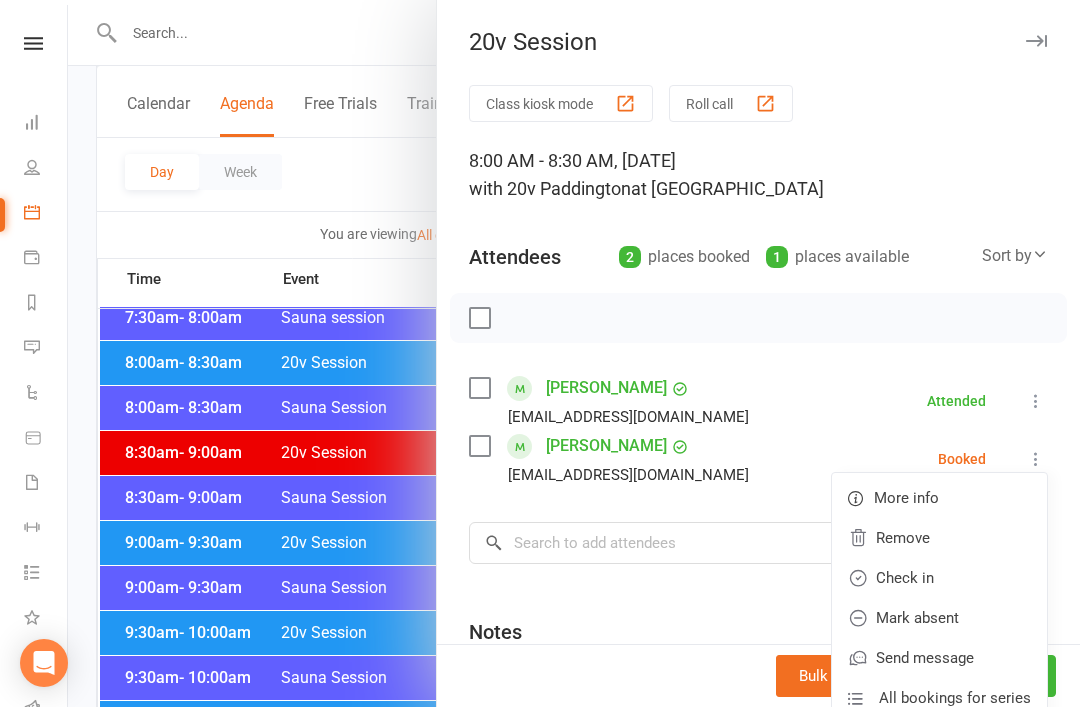 click on "Check in" at bounding box center [939, 578] 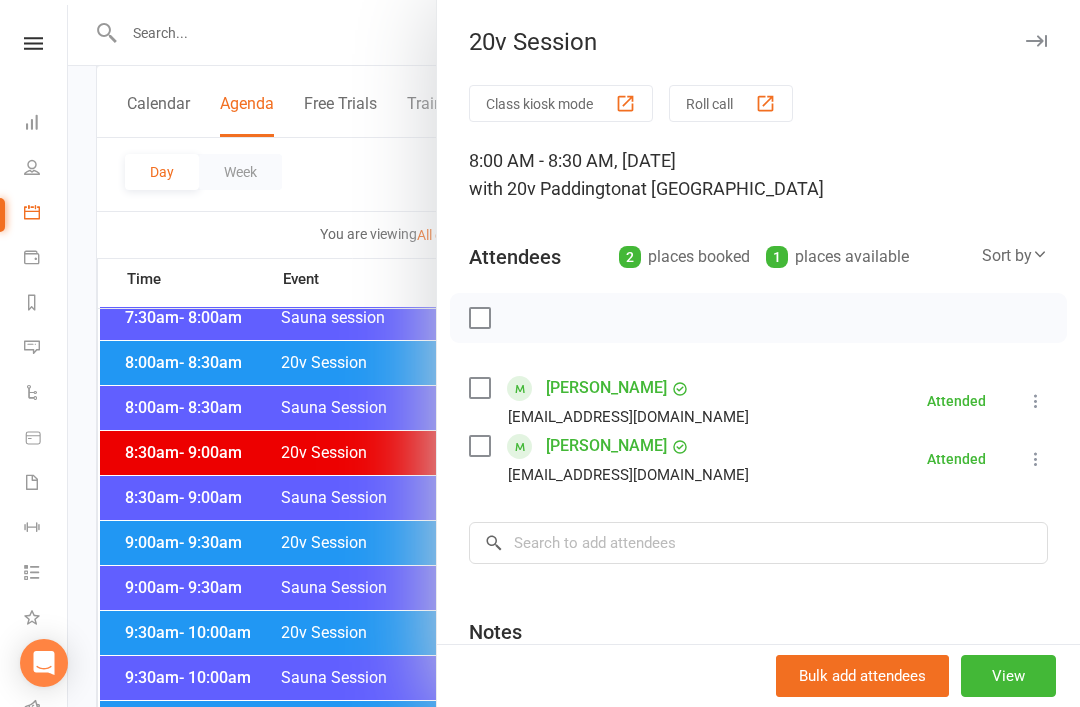 click at bounding box center [574, 353] 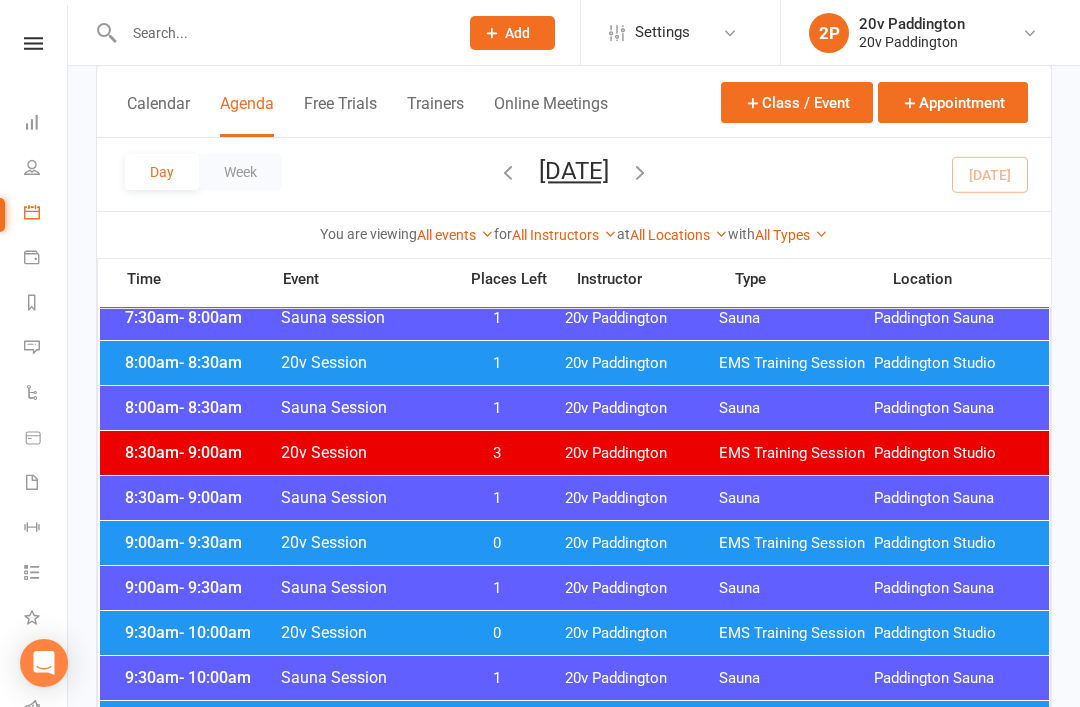 click on "0" at bounding box center (497, 543) 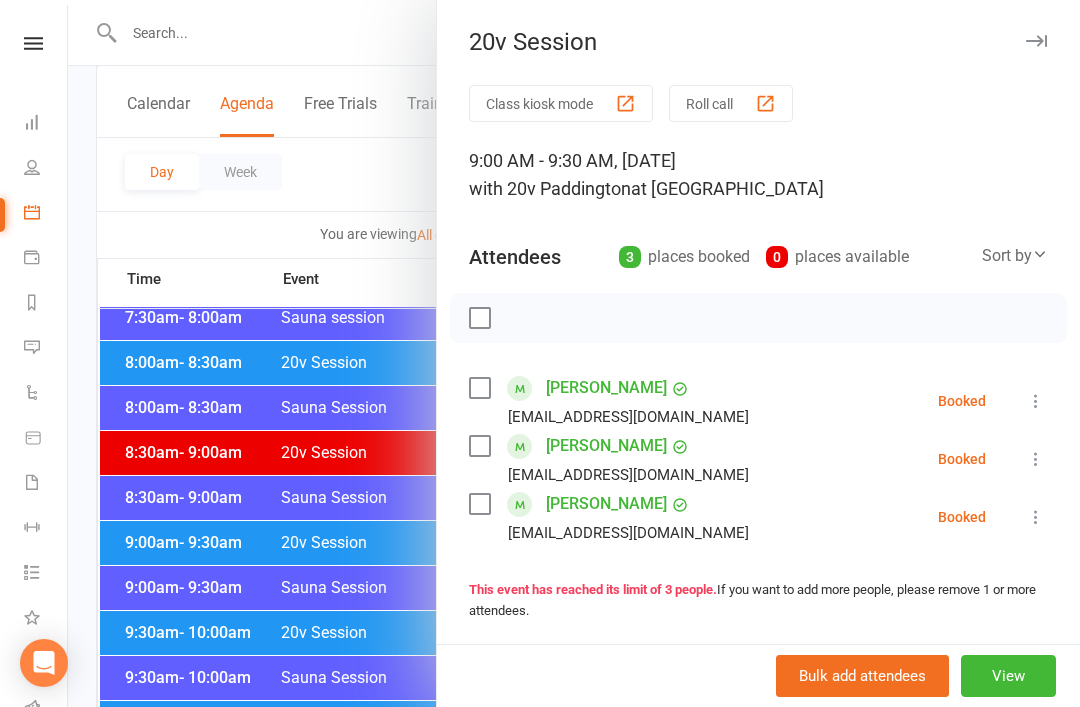 click at bounding box center [574, 353] 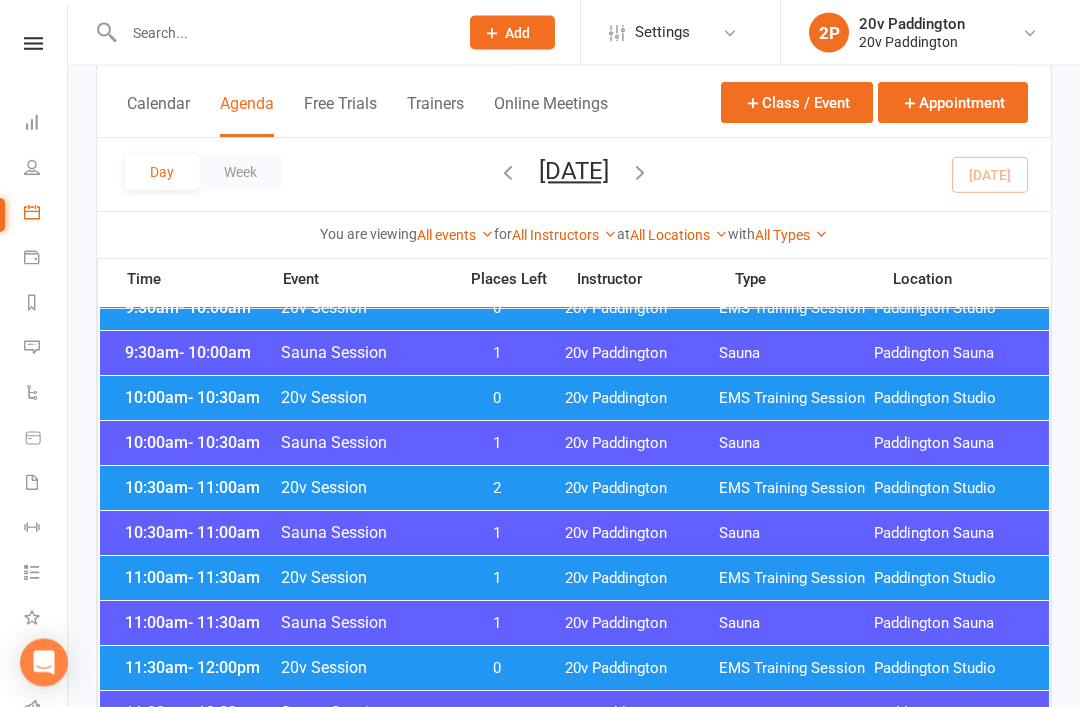 click on "11:00am  - 11:30am 20v Session 1 20v Paddington EMS Training Session Paddington Studio" at bounding box center (574, 579) 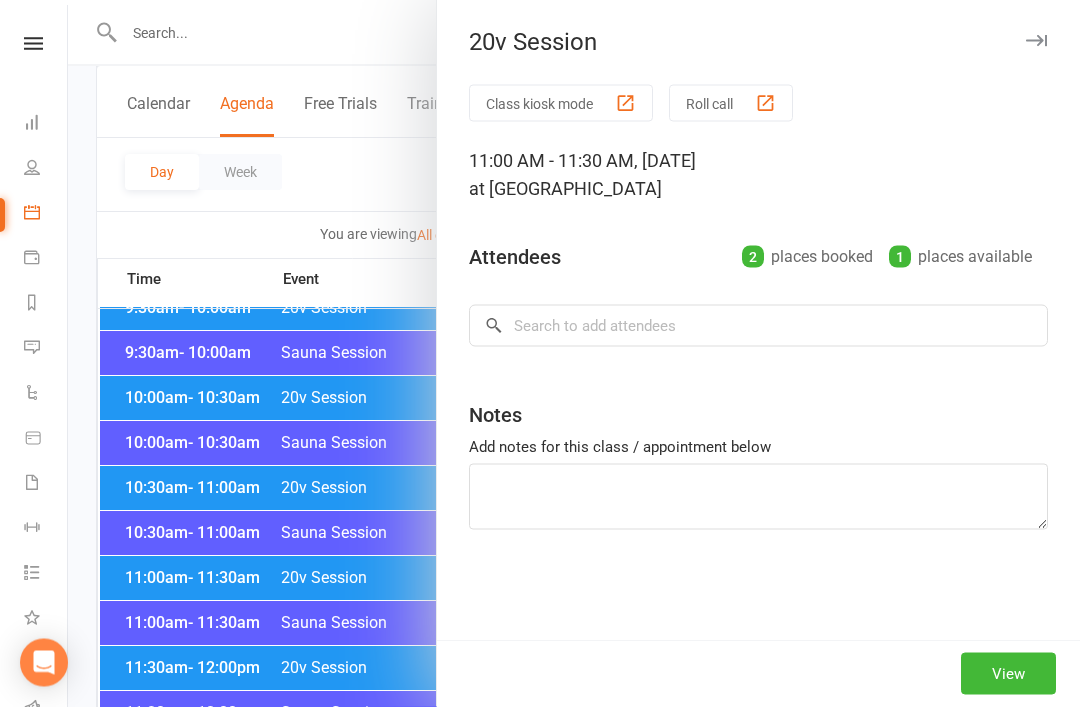 scroll, scrollTop: 660, scrollLeft: 0, axis: vertical 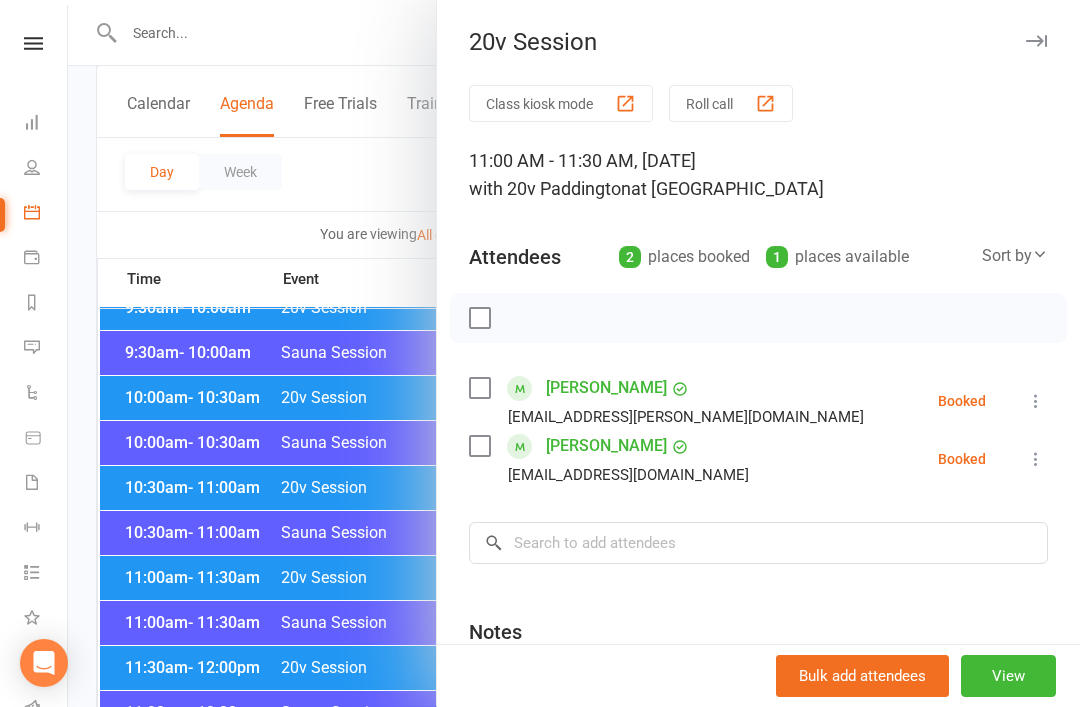click at bounding box center (574, 353) 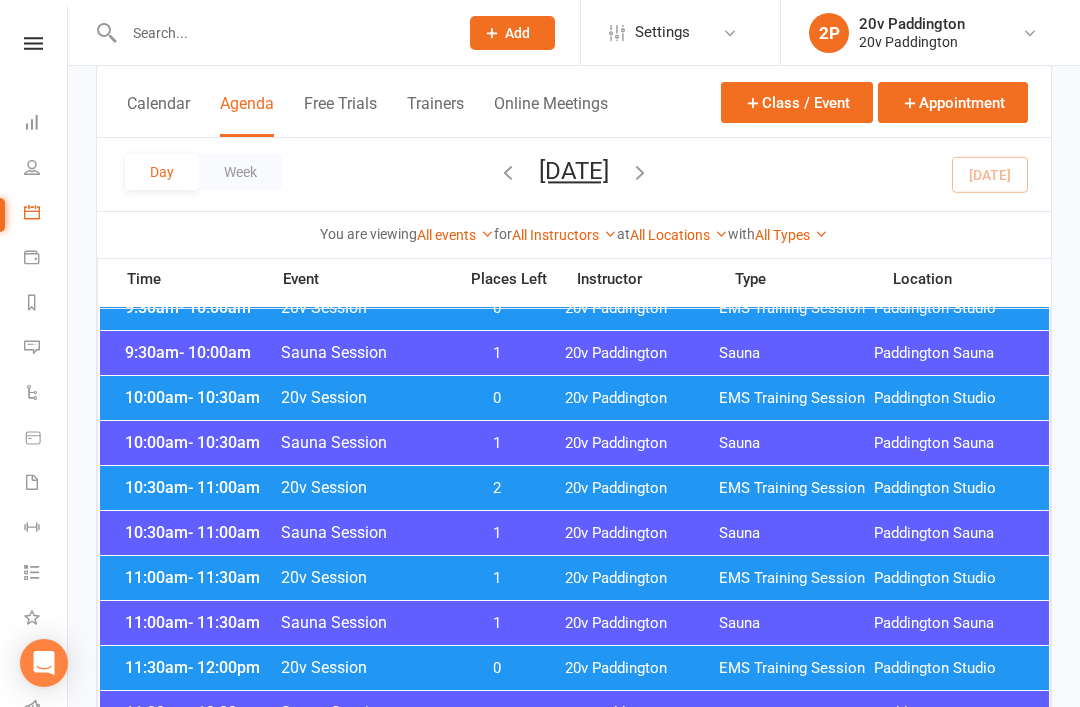 click on "11:30am  - 12:00pm" at bounding box center (200, 667) 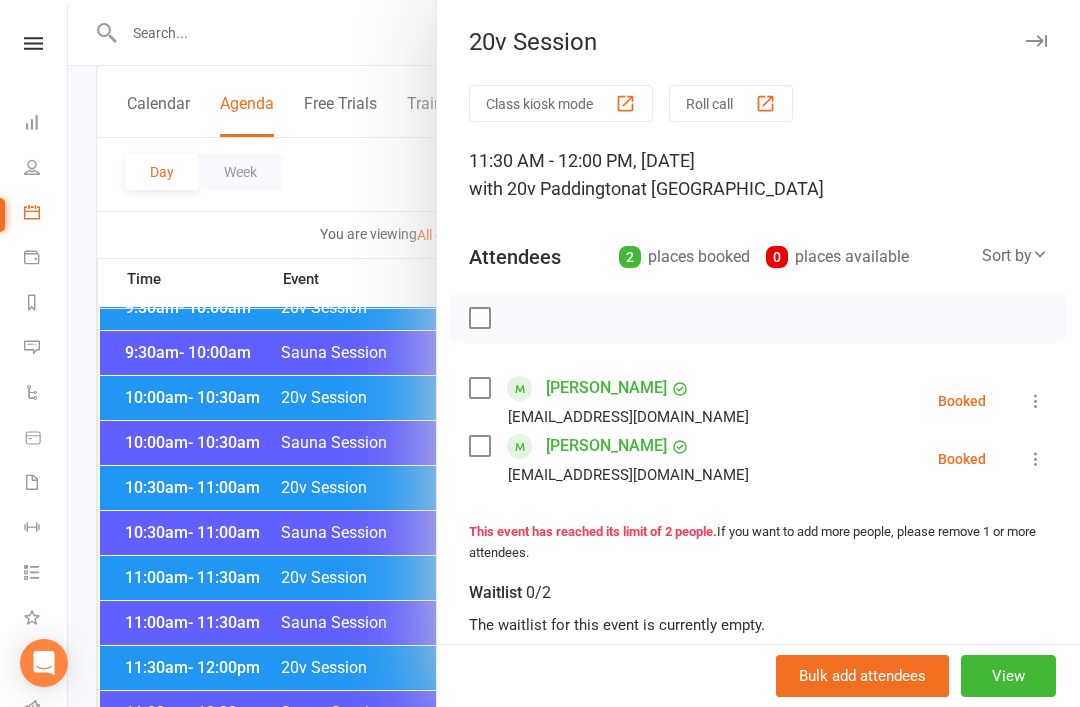 click at bounding box center [574, 353] 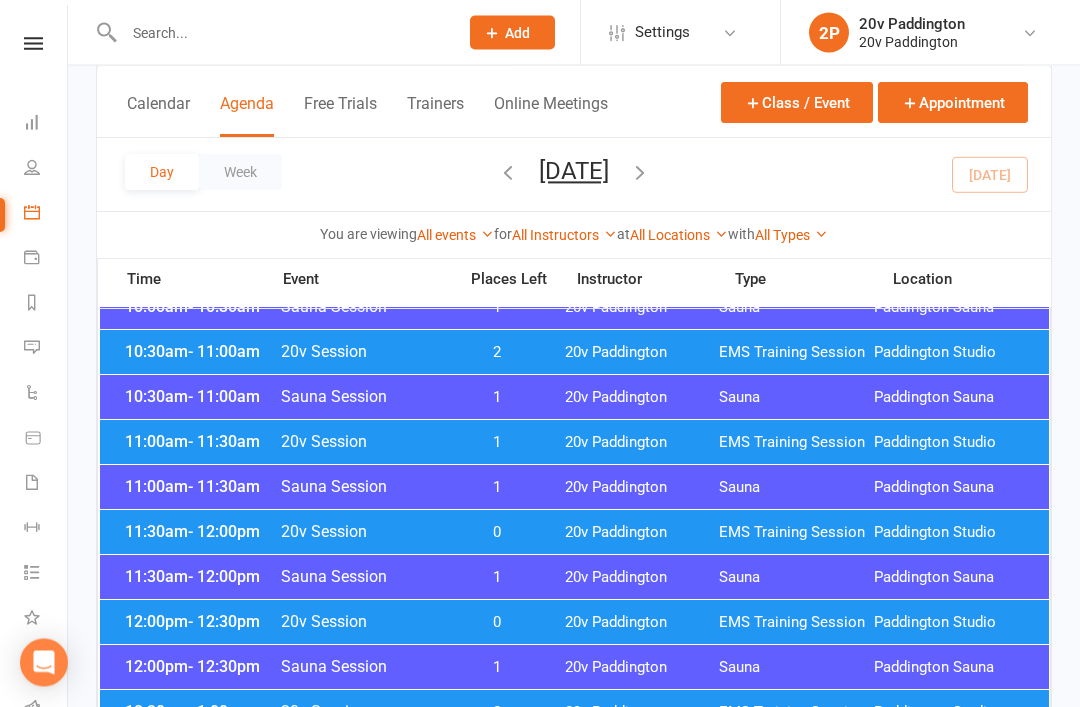 click on "- 12:30pm" at bounding box center (224, 622) 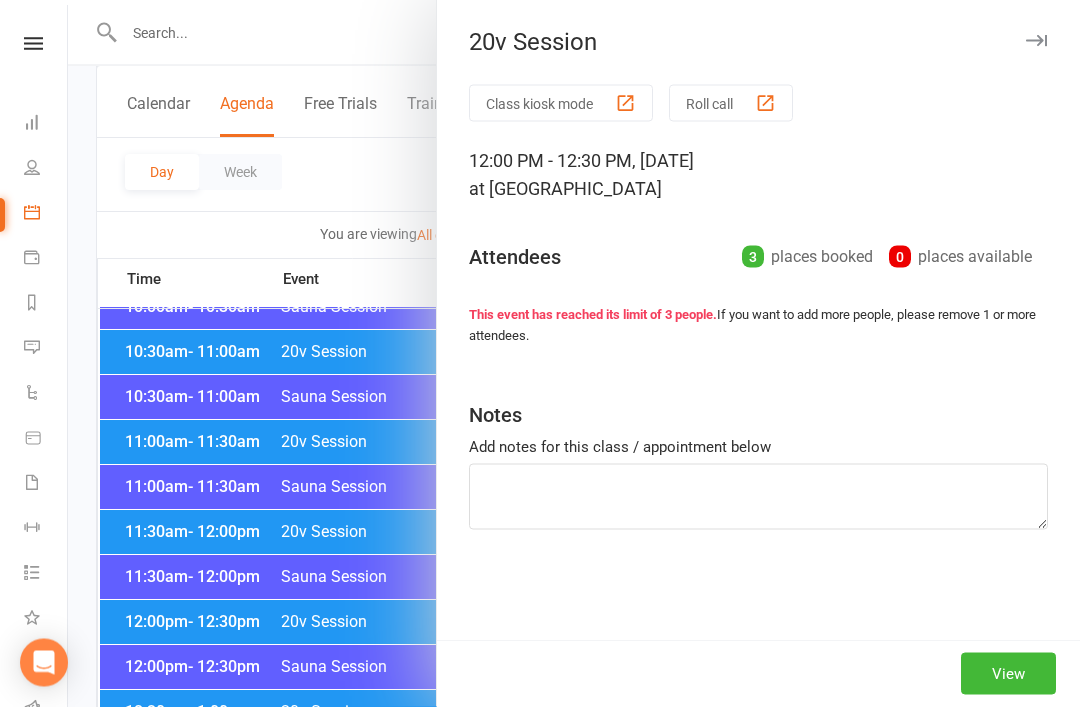 scroll, scrollTop: 796, scrollLeft: 0, axis: vertical 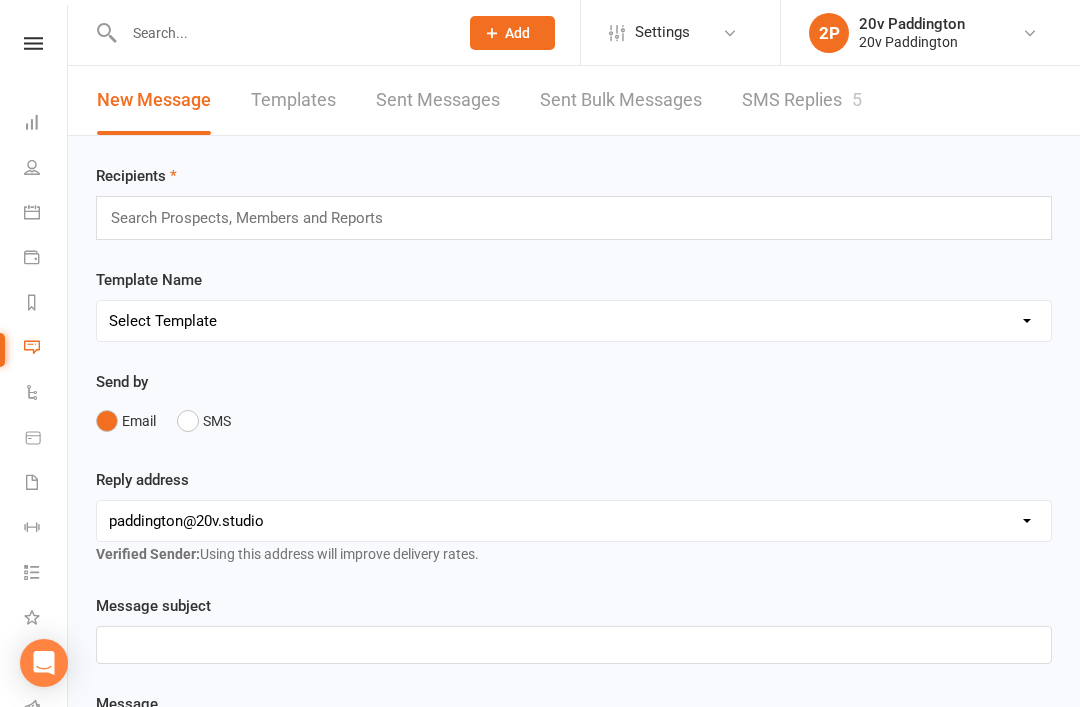 click on "SMS Replies  5" at bounding box center [802, 100] 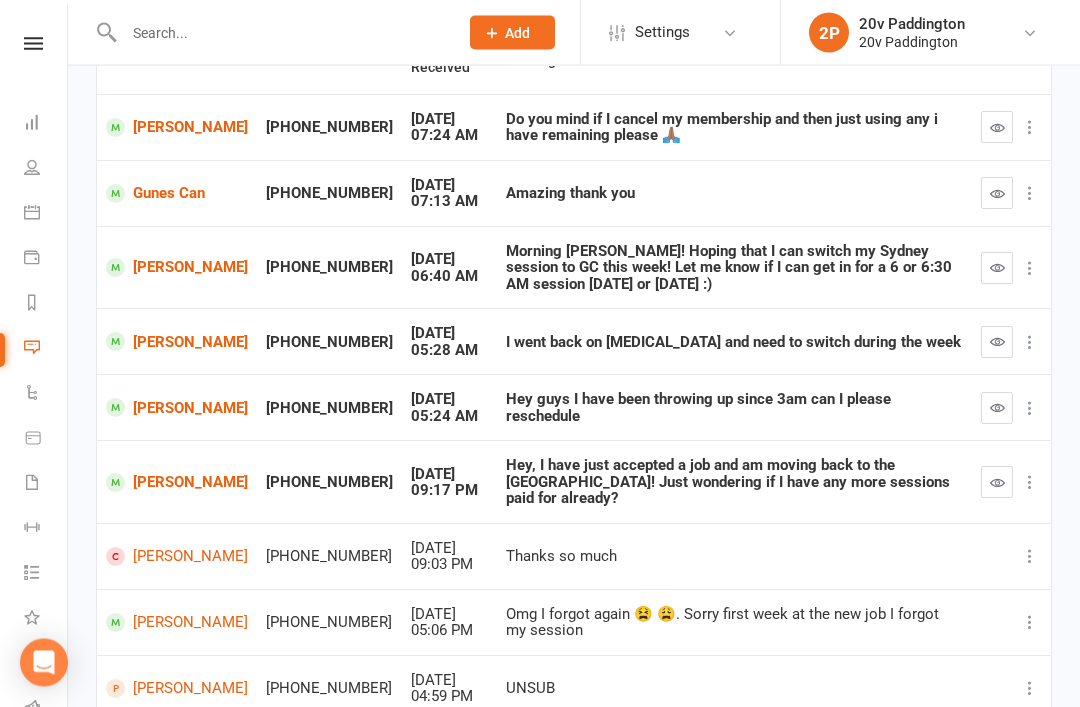 scroll, scrollTop: 0, scrollLeft: 0, axis: both 